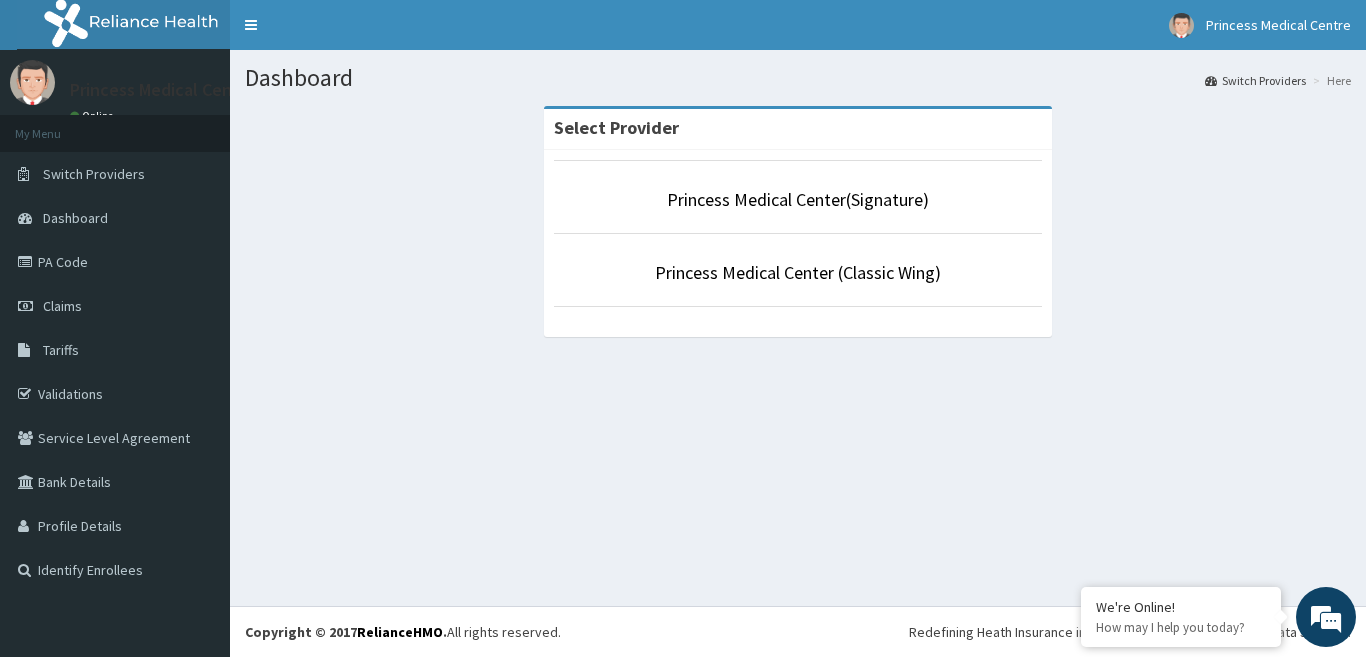 scroll, scrollTop: 0, scrollLeft: 0, axis: both 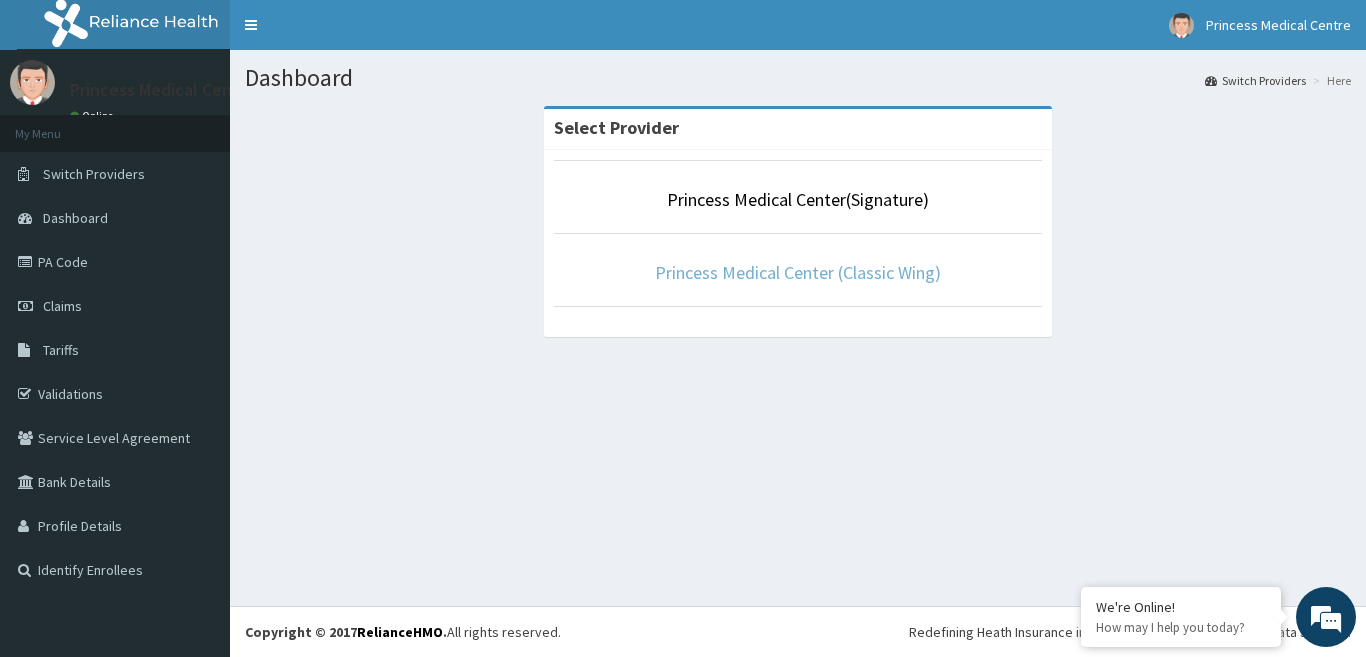 click on "Princess Medical Center (Classic Wing)" at bounding box center (798, 272) 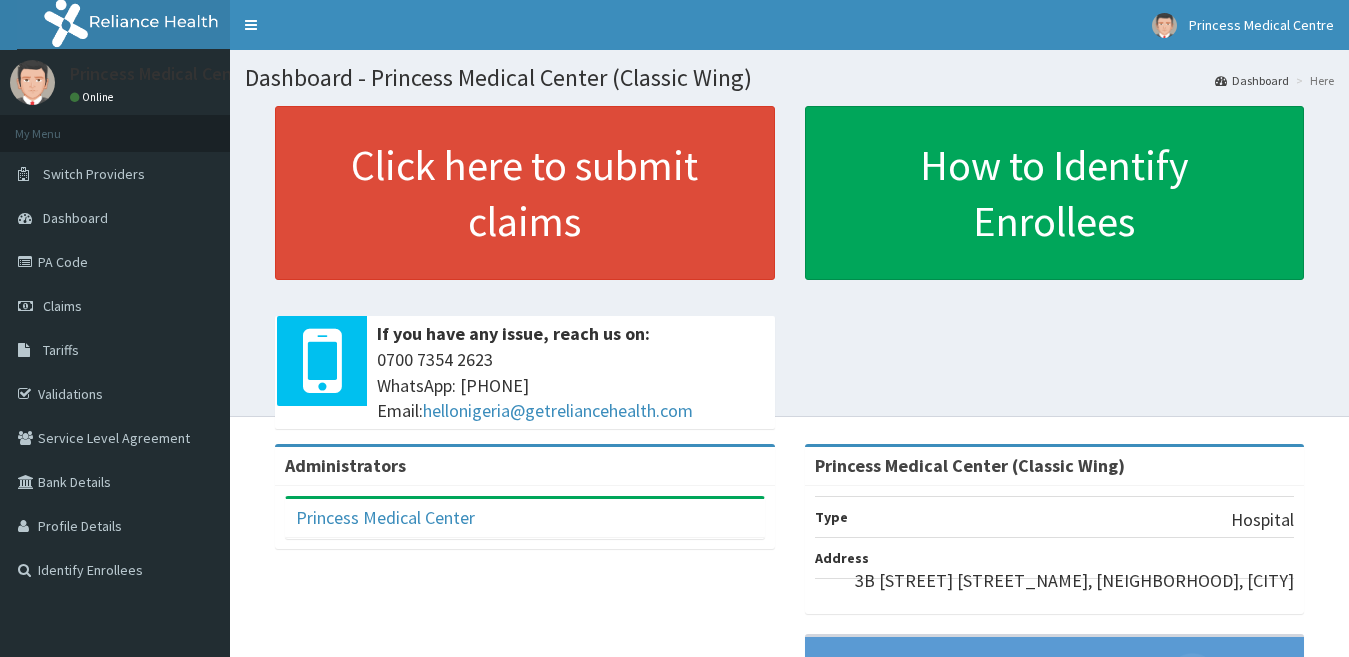 scroll, scrollTop: 0, scrollLeft: 0, axis: both 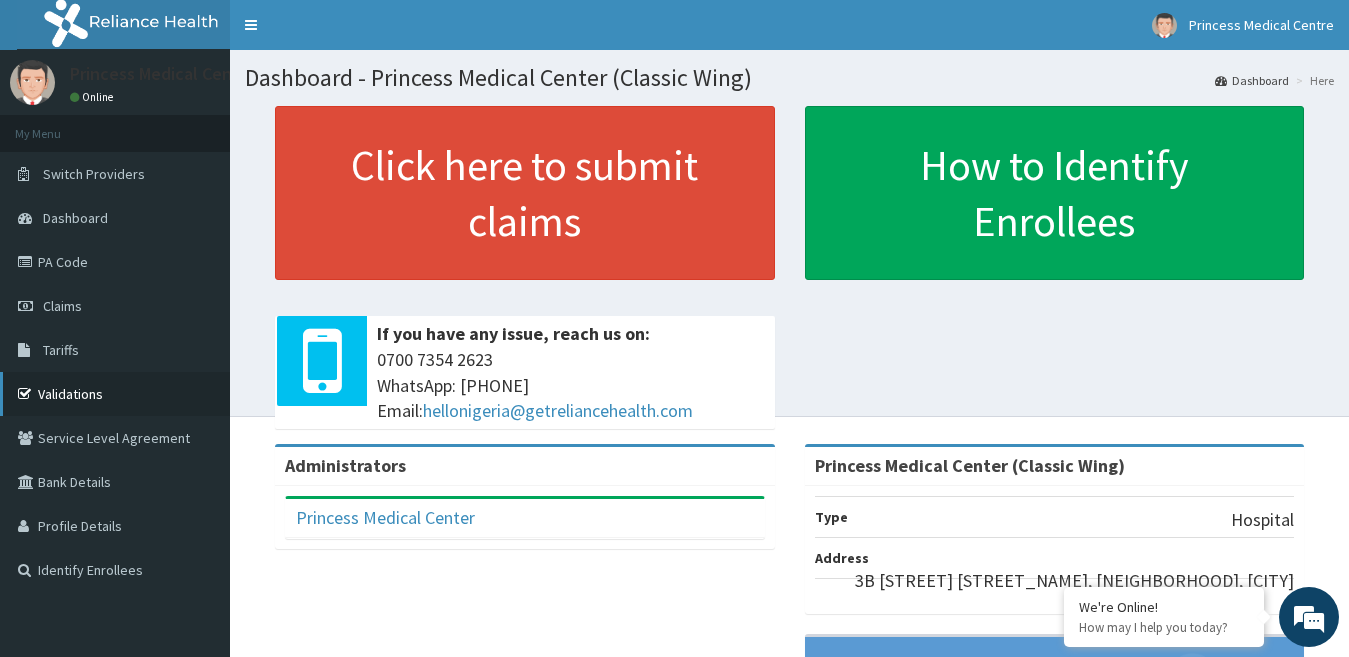 click on "Validations" at bounding box center [115, 394] 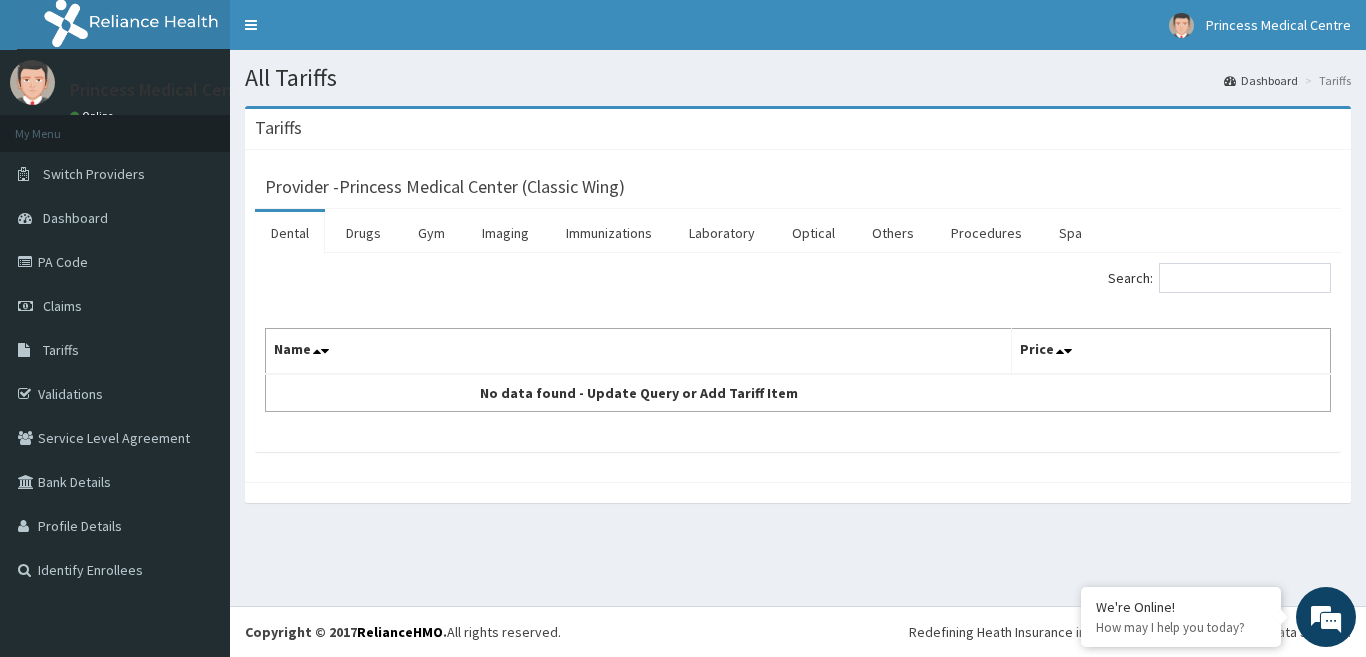 scroll, scrollTop: 0, scrollLeft: 0, axis: both 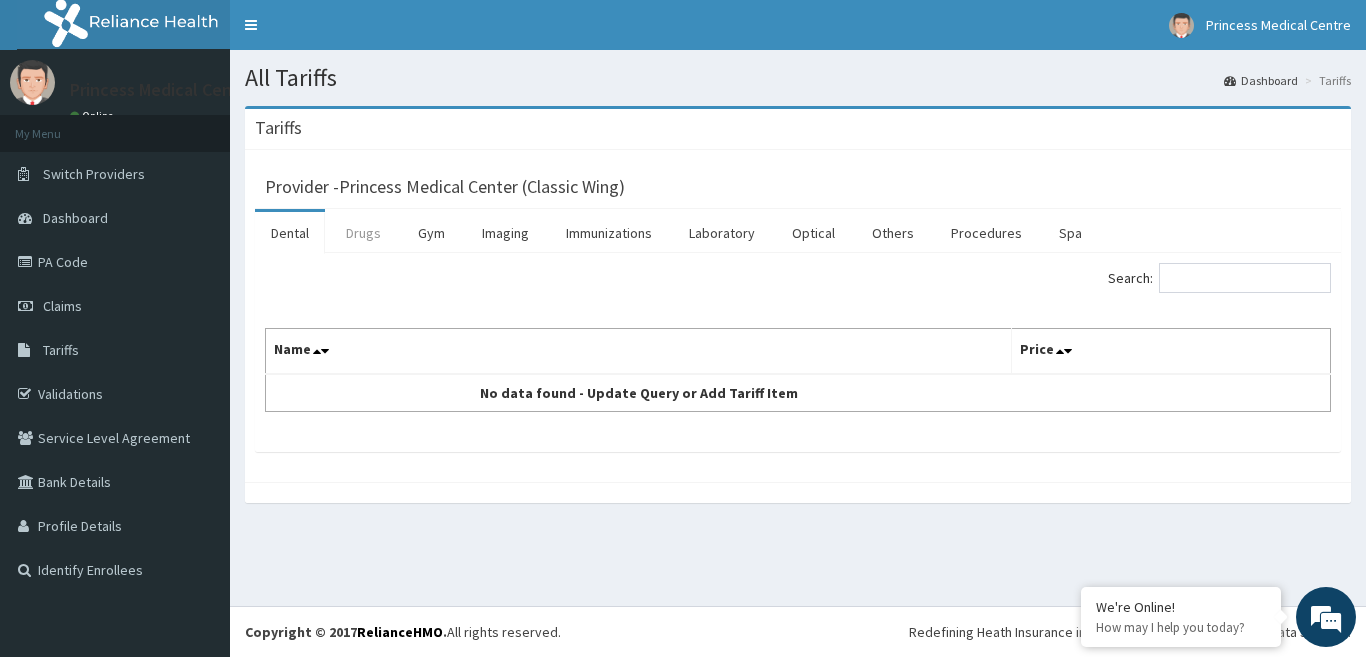click on "Drugs" at bounding box center [363, 233] 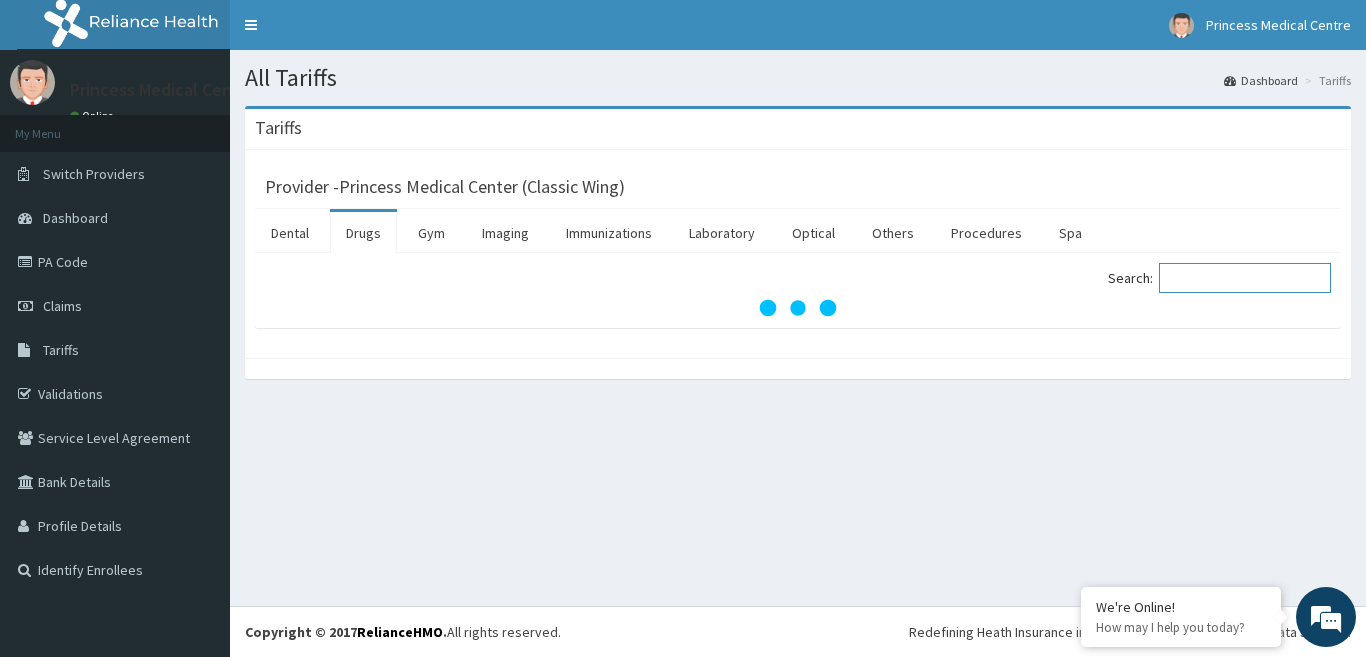 click on "Search:" at bounding box center [1245, 278] 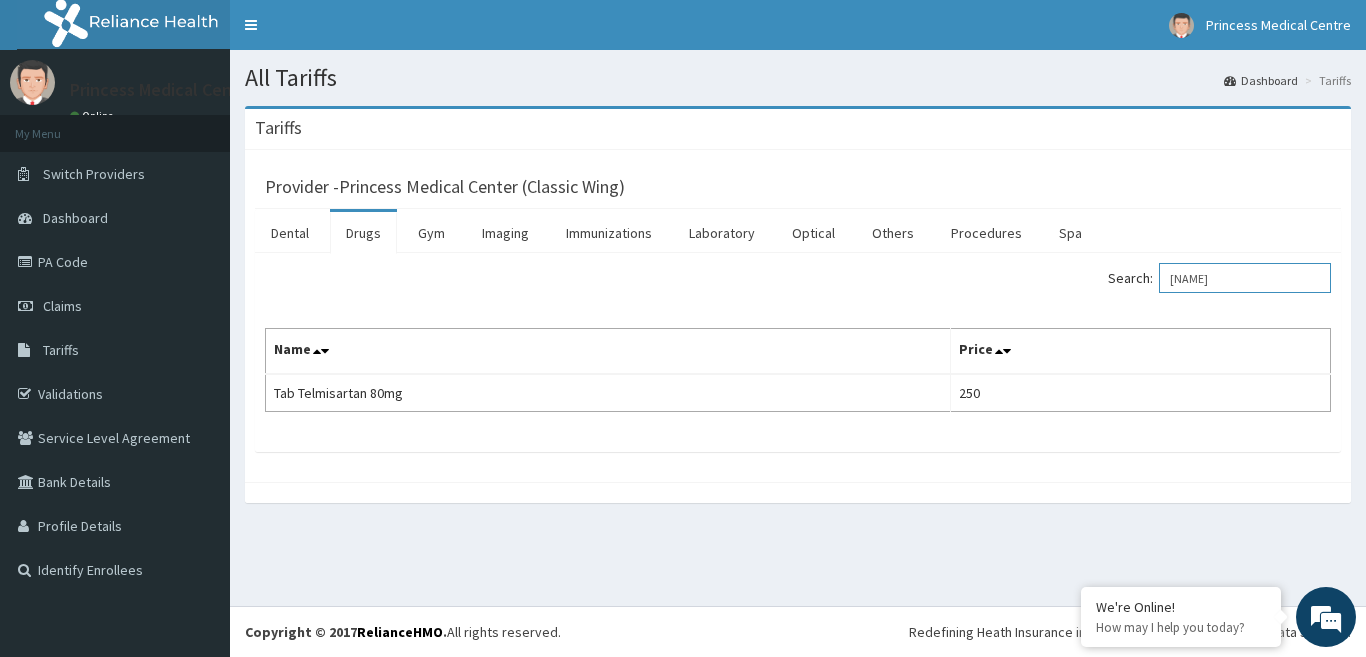 drag, startPoint x: 1233, startPoint y: 286, endPoint x: 1171, endPoint y: 285, distance: 62.008064 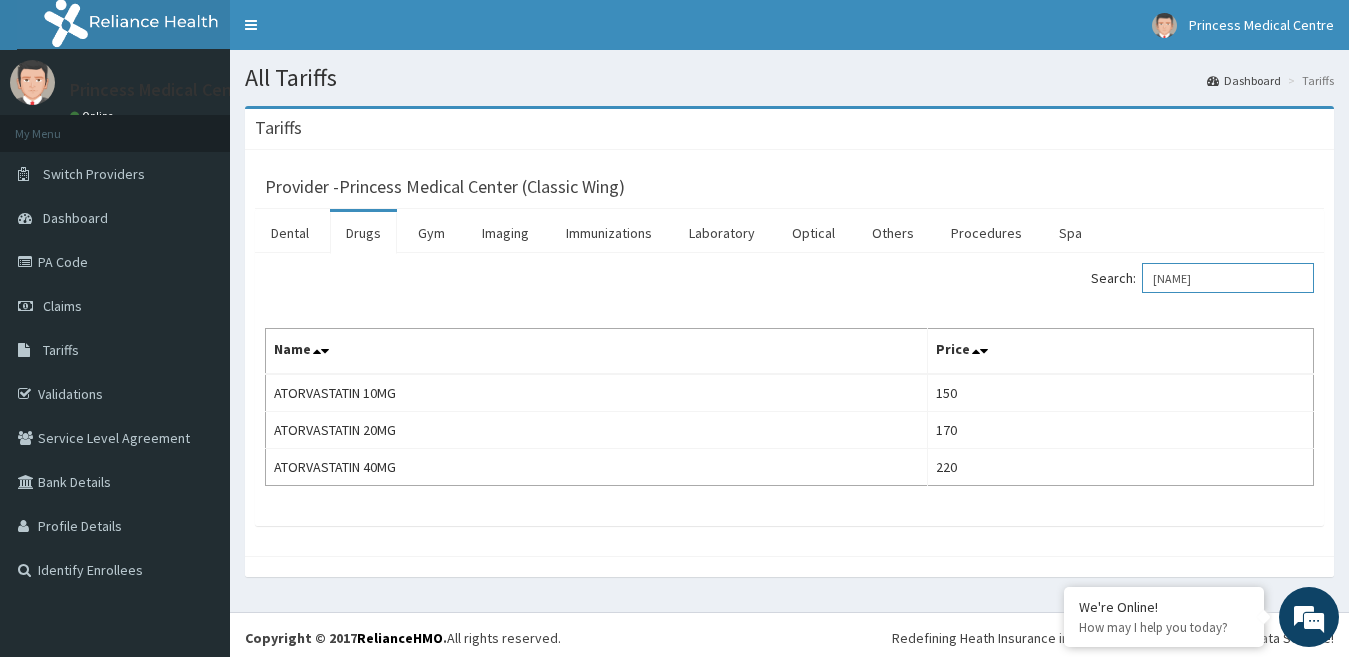 drag, startPoint x: 1221, startPoint y: 286, endPoint x: 1158, endPoint y: 291, distance: 63.1981 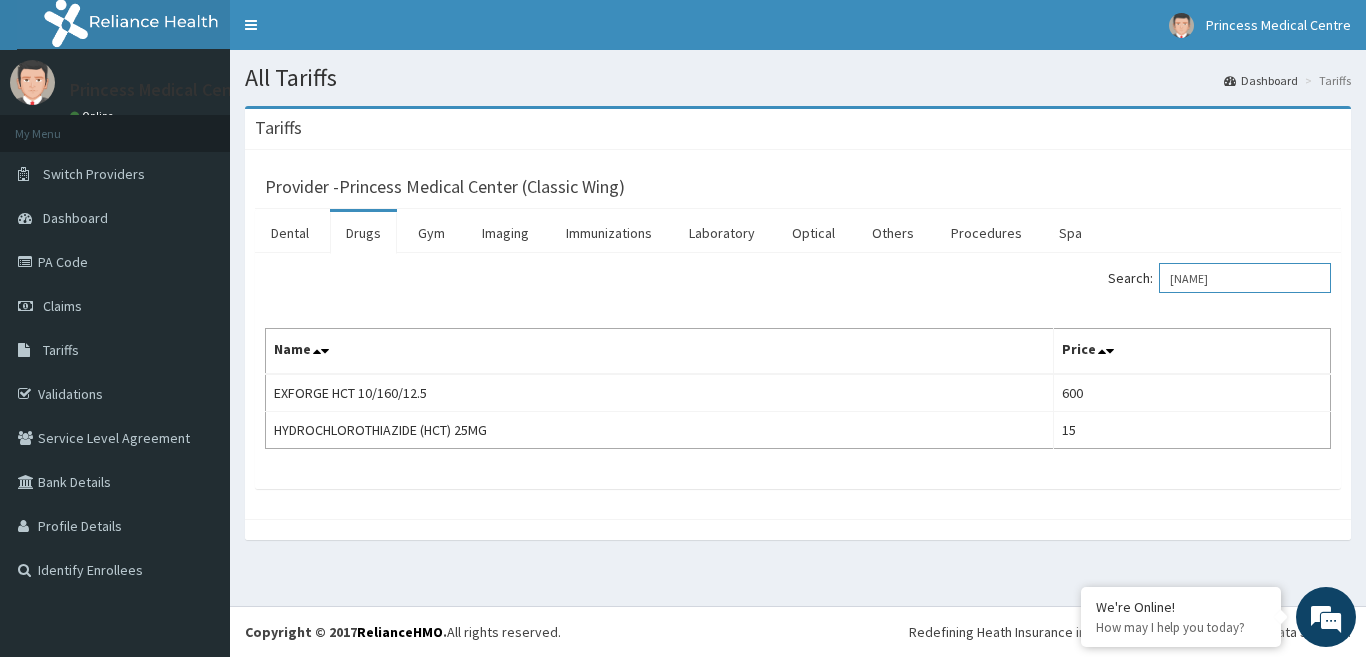 drag, startPoint x: 1225, startPoint y: 278, endPoint x: 1159, endPoint y: 292, distance: 67.46851 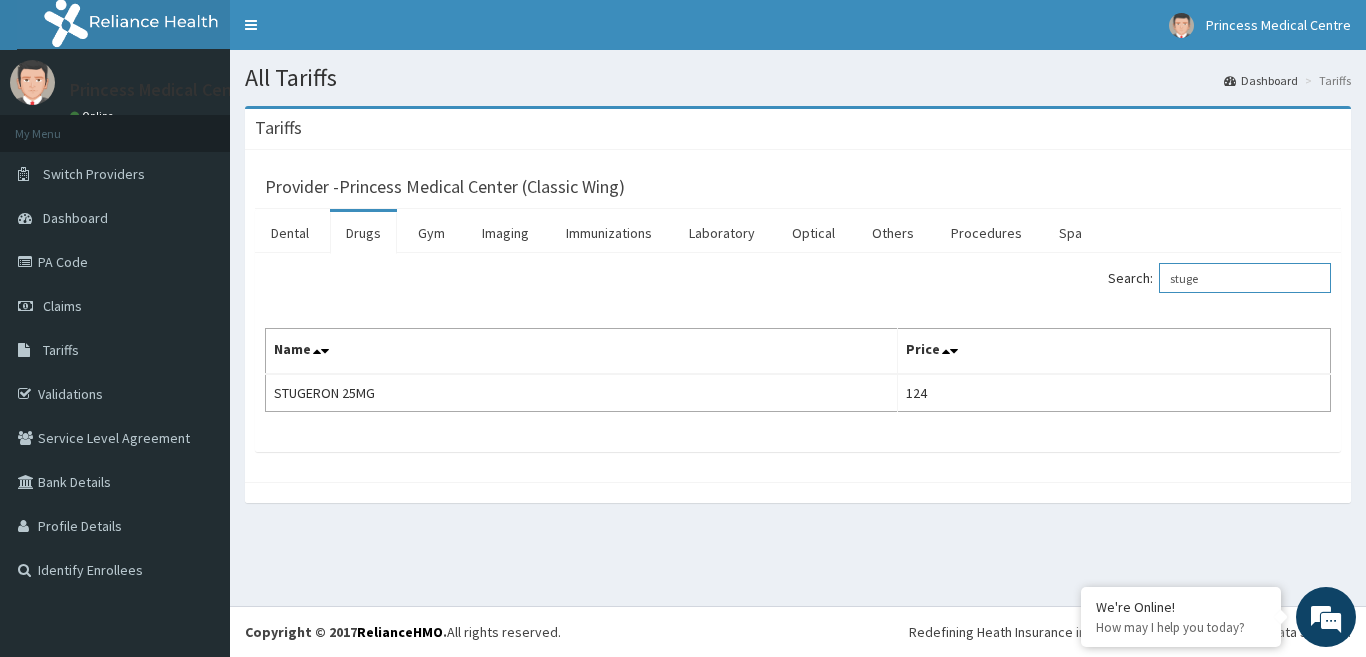 type on "stuge" 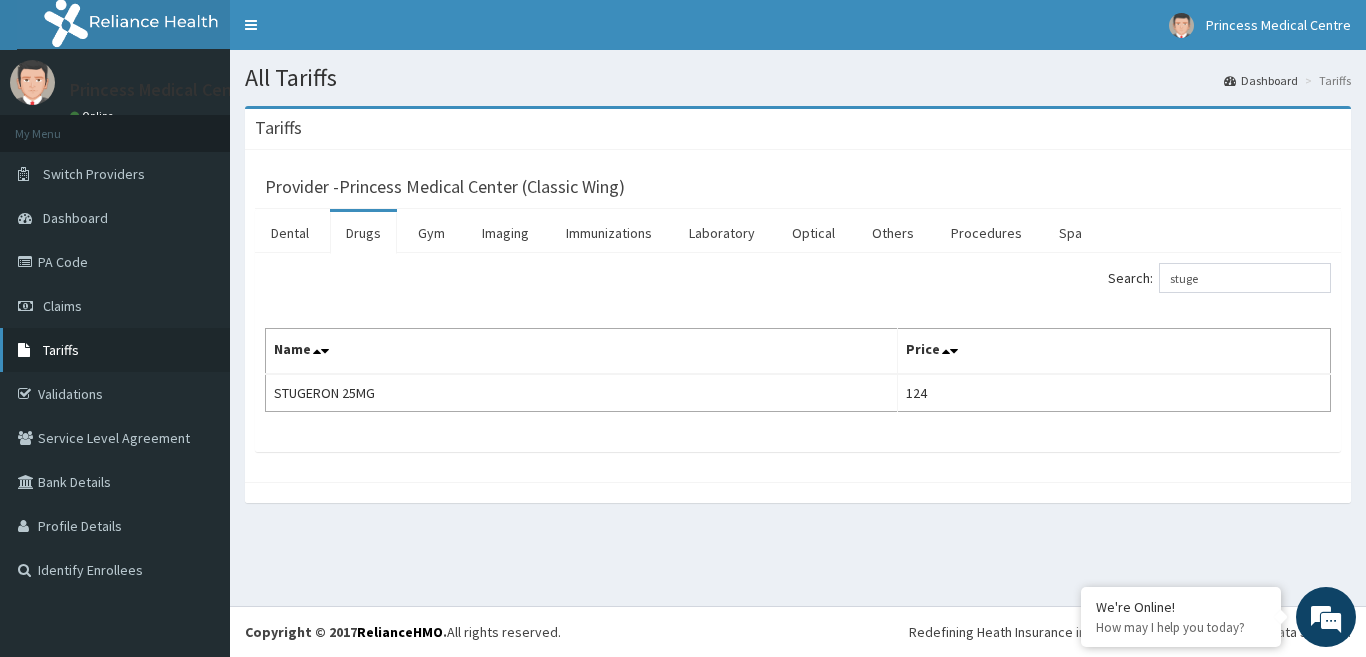 click on "Tariffs" at bounding box center (61, 350) 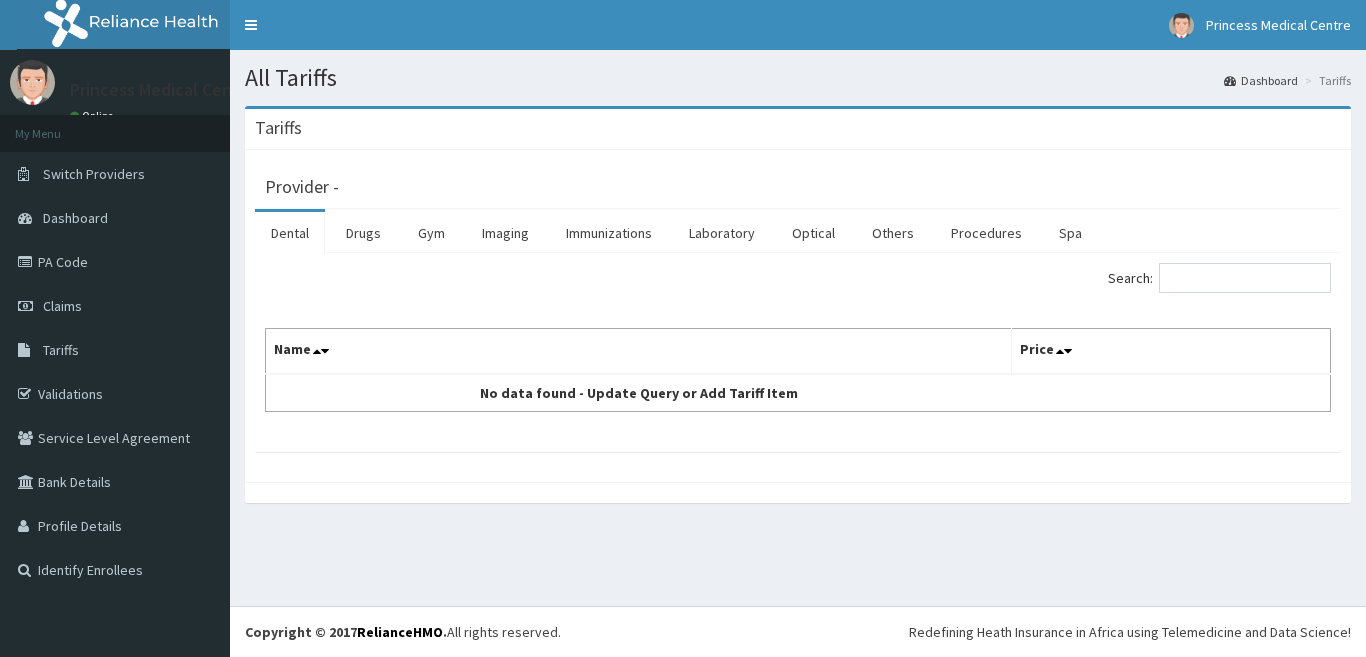 scroll, scrollTop: 0, scrollLeft: 0, axis: both 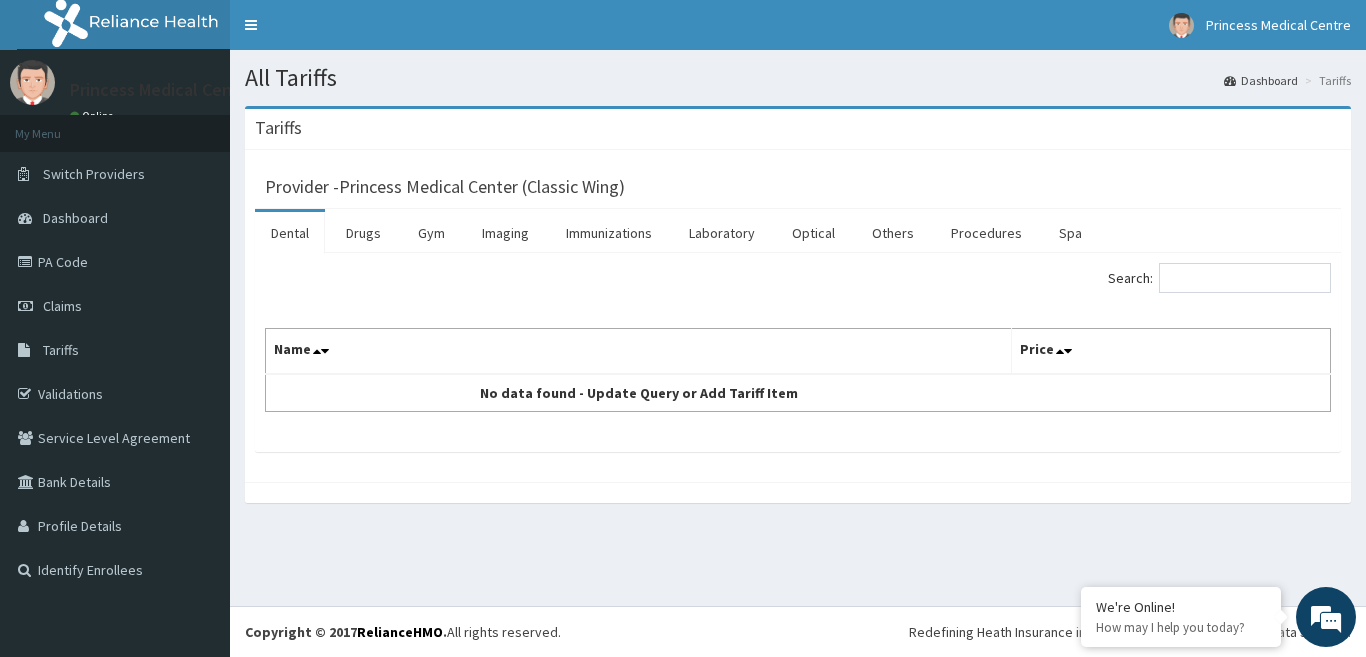 click on "PA Code" at bounding box center (115, 262) 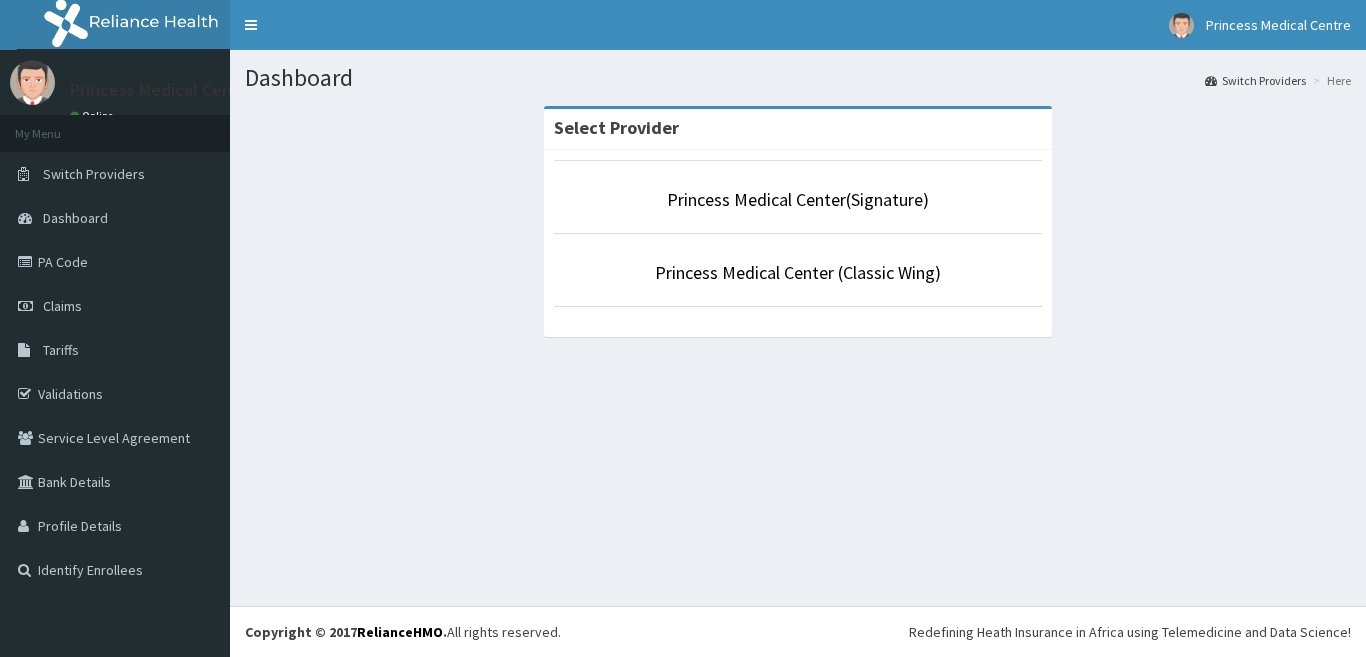 scroll, scrollTop: 0, scrollLeft: 0, axis: both 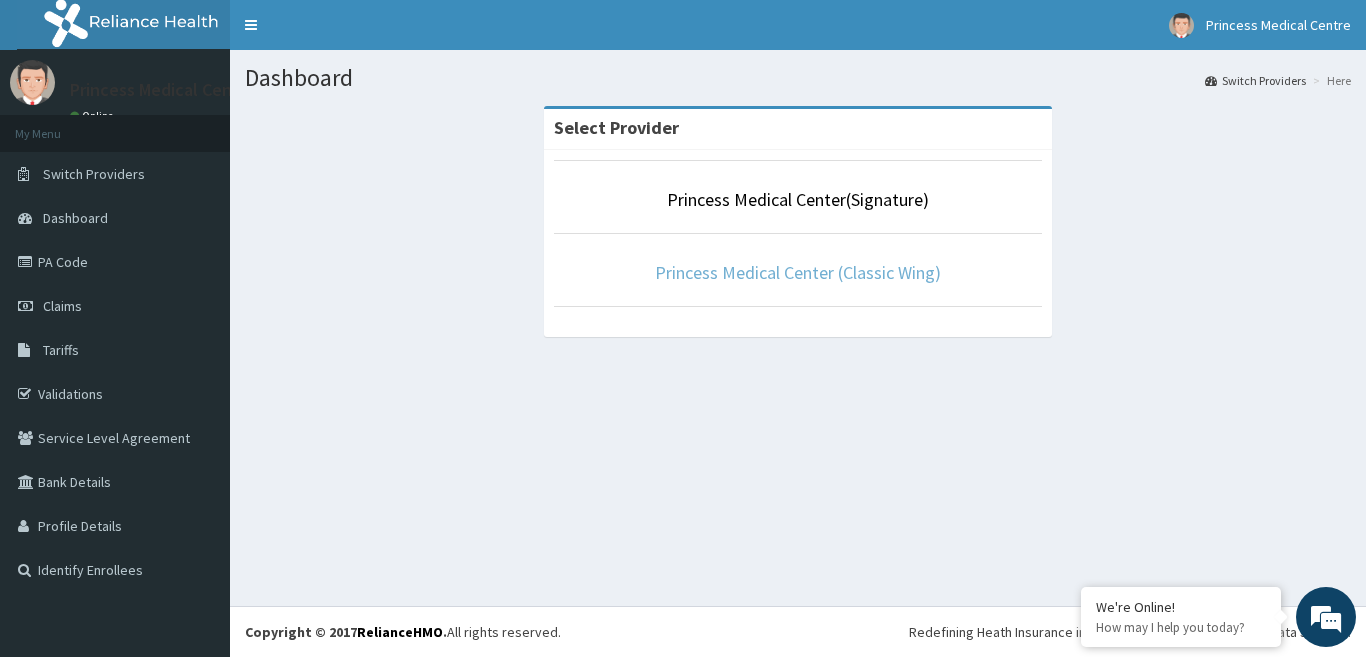 click on "Princess Medical Center (Classic Wing)" at bounding box center [798, 272] 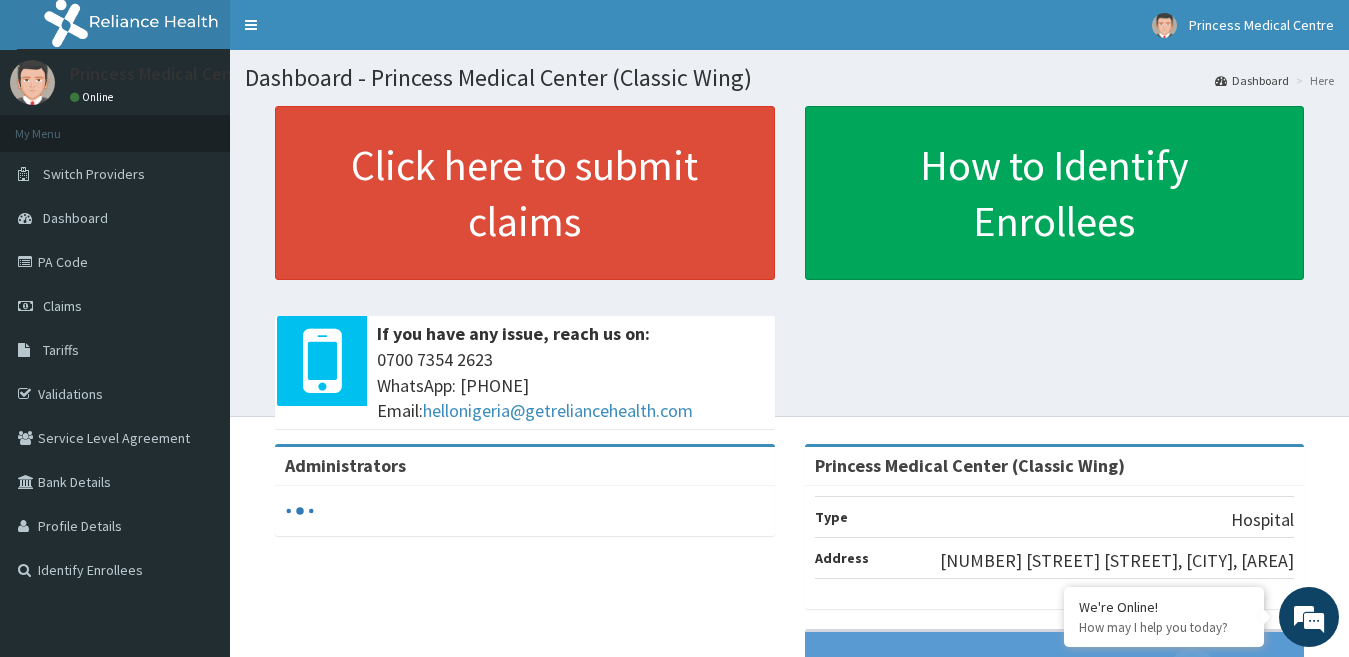scroll, scrollTop: 0, scrollLeft: 0, axis: both 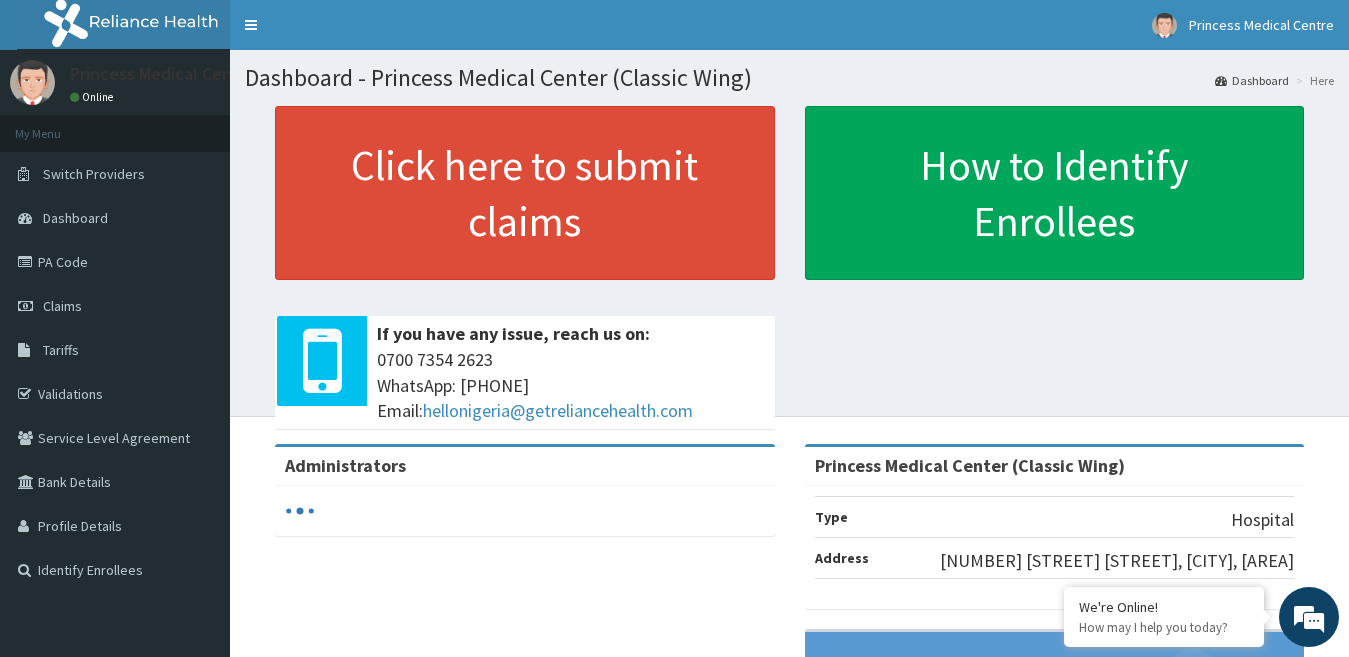click on "Tariffs" at bounding box center (61, 350) 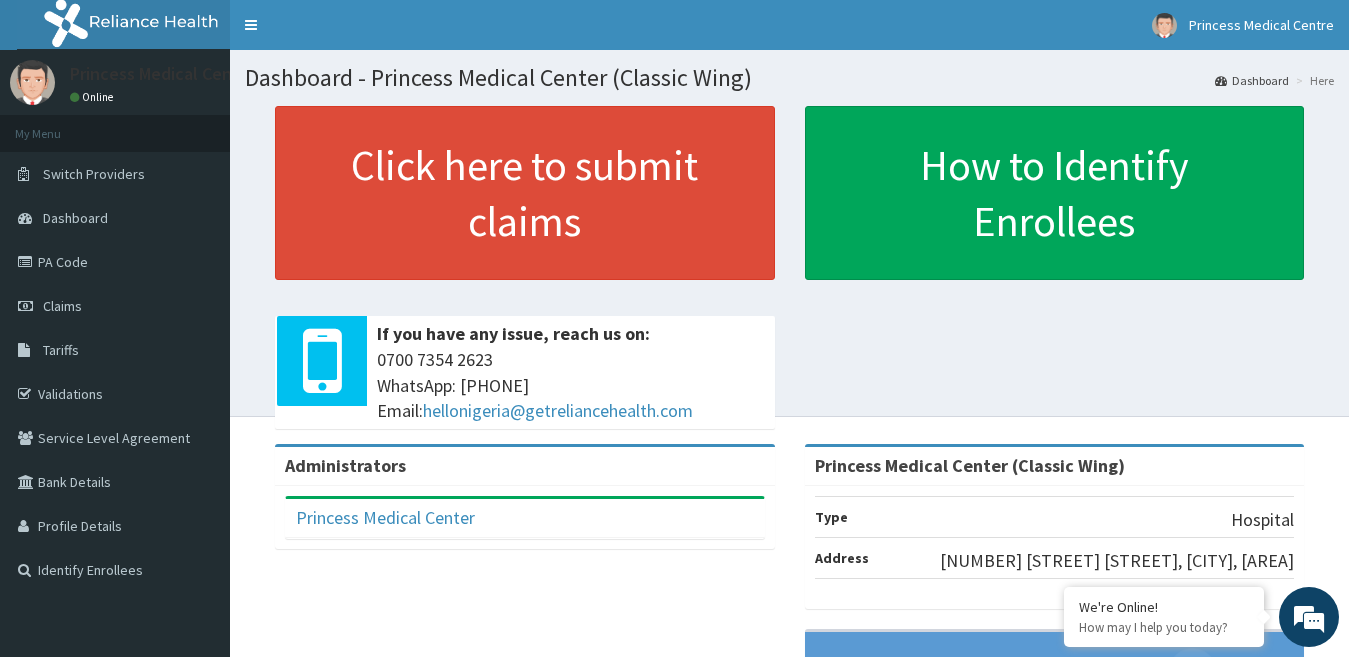 scroll, scrollTop: 0, scrollLeft: 0, axis: both 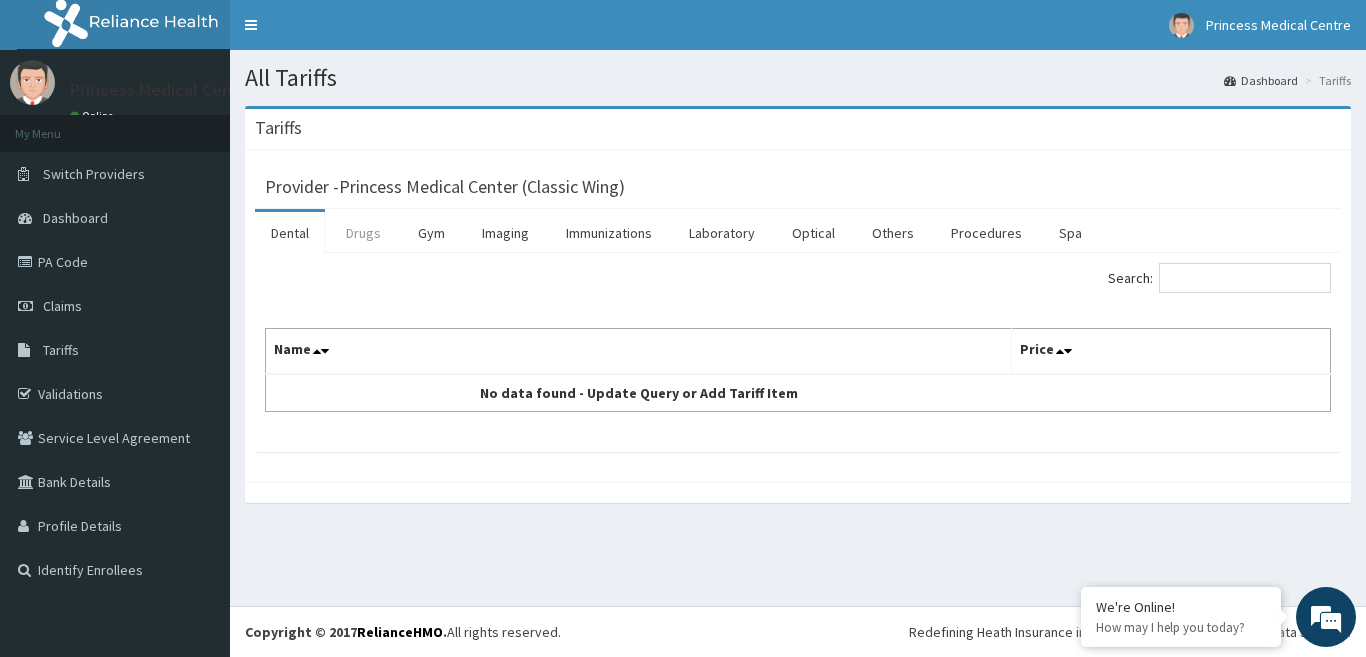 click on "Drugs" at bounding box center (363, 233) 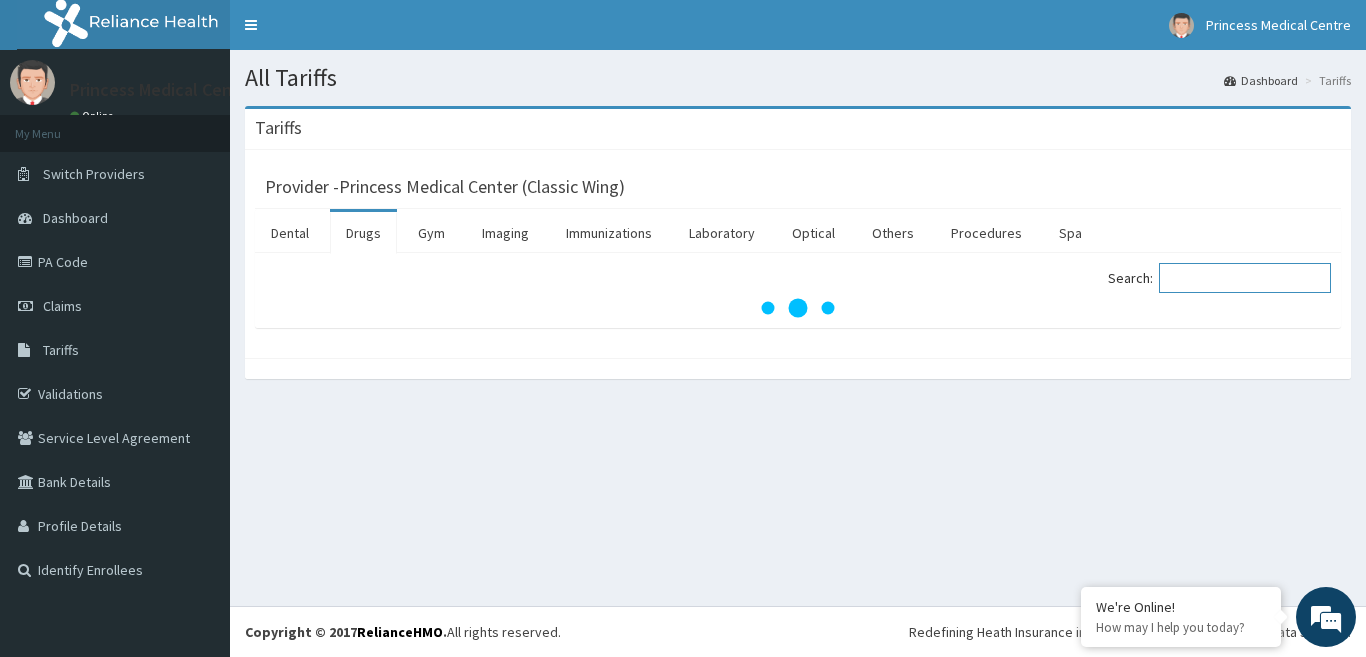 click on "Search:" at bounding box center (1245, 278) 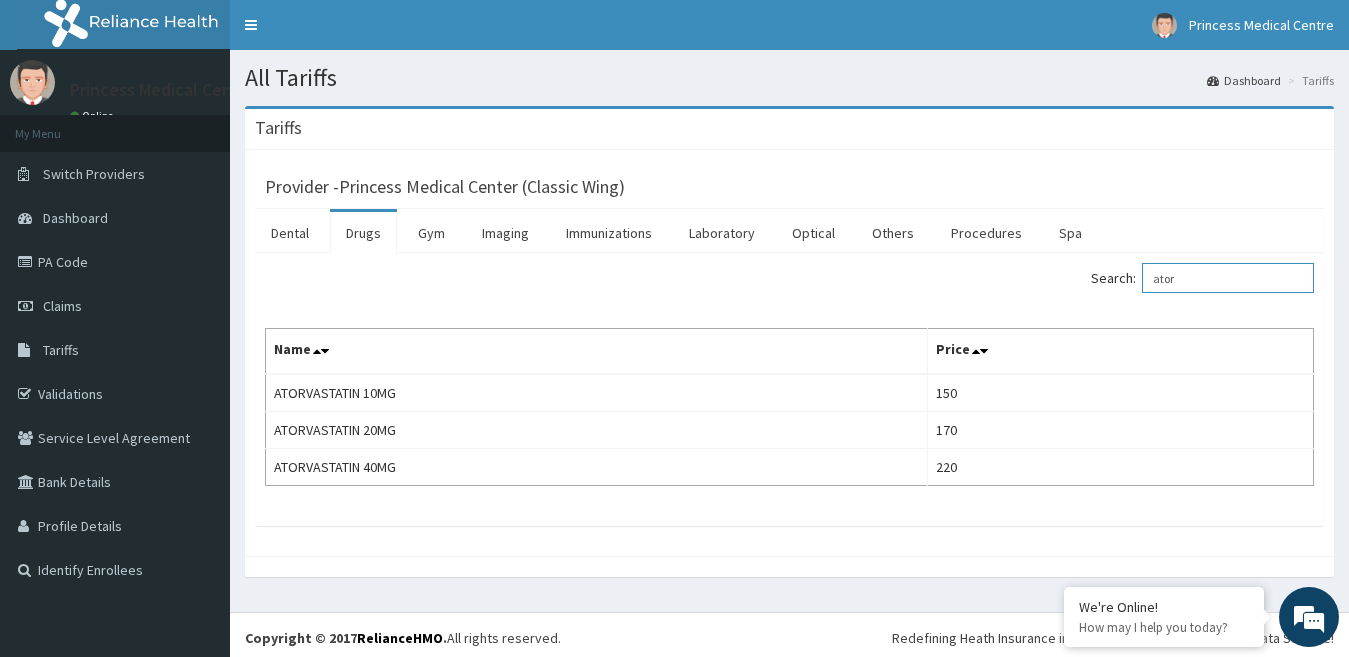 drag, startPoint x: 1212, startPoint y: 276, endPoint x: 1163, endPoint y: 278, distance: 49.0408 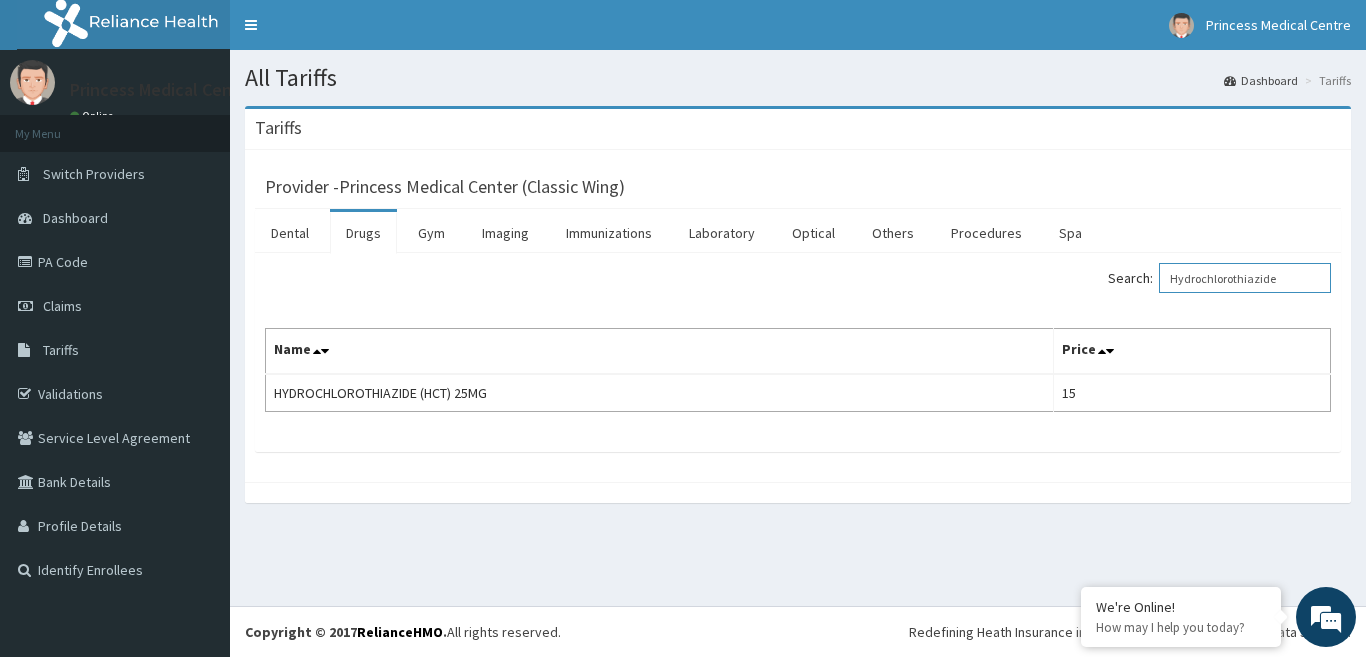 drag, startPoint x: 1295, startPoint y: 276, endPoint x: 1145, endPoint y: 276, distance: 150 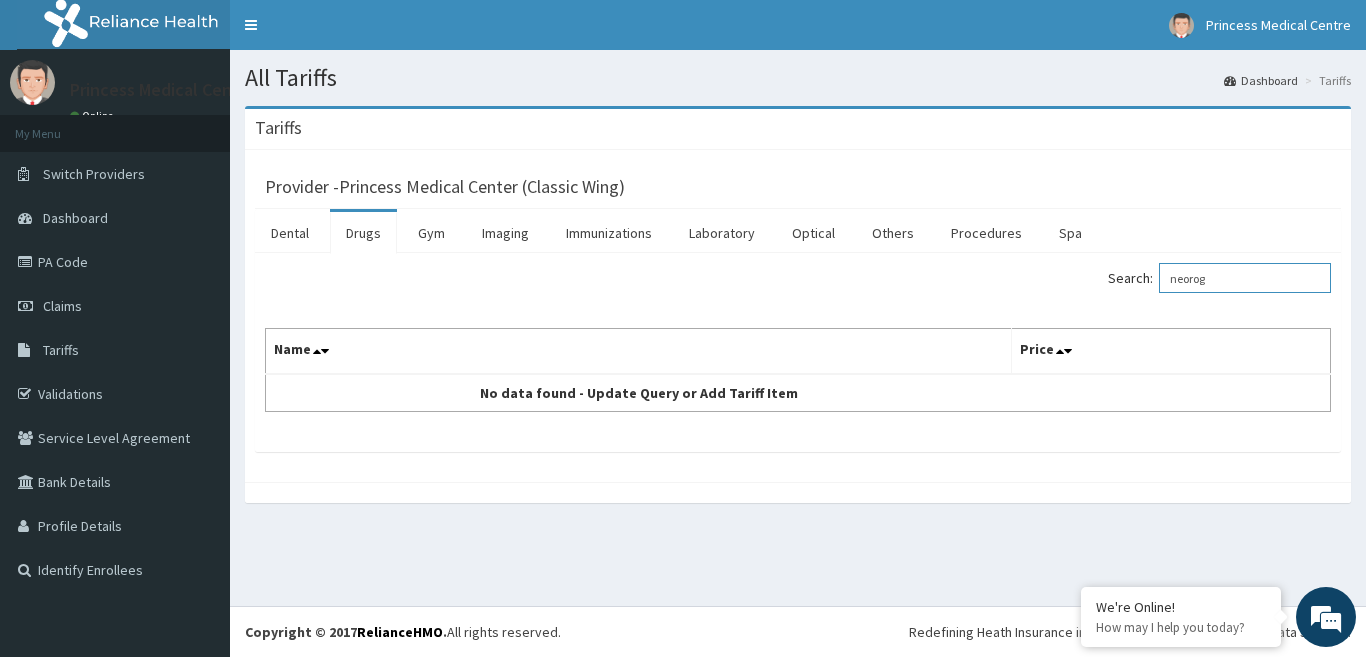 click on "neorog" at bounding box center [1245, 278] 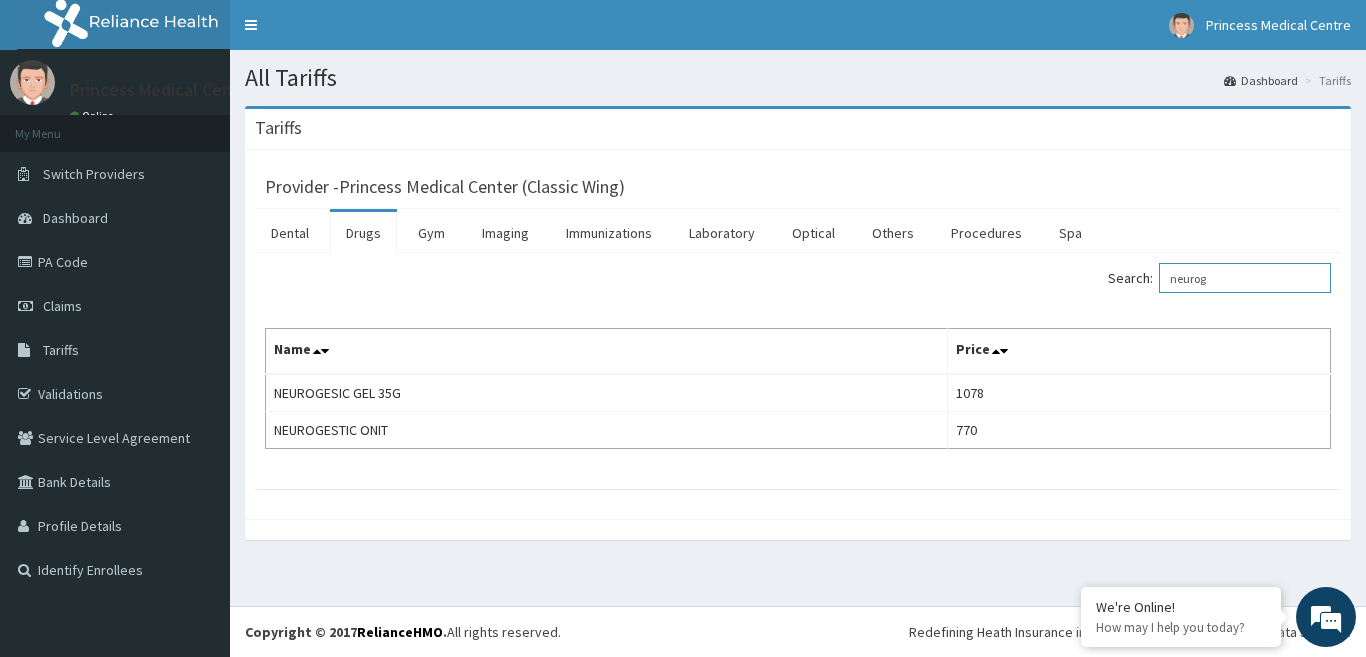 type on "neurog" 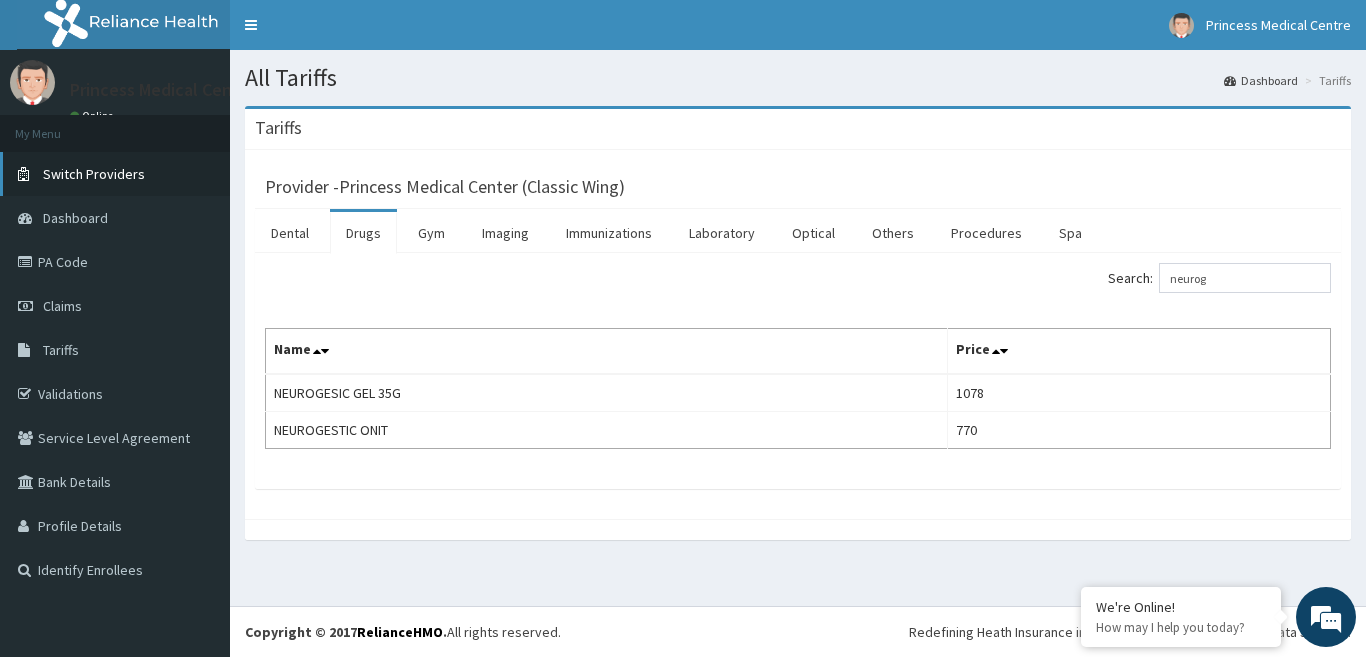 click on "Switch Providers" at bounding box center [94, 174] 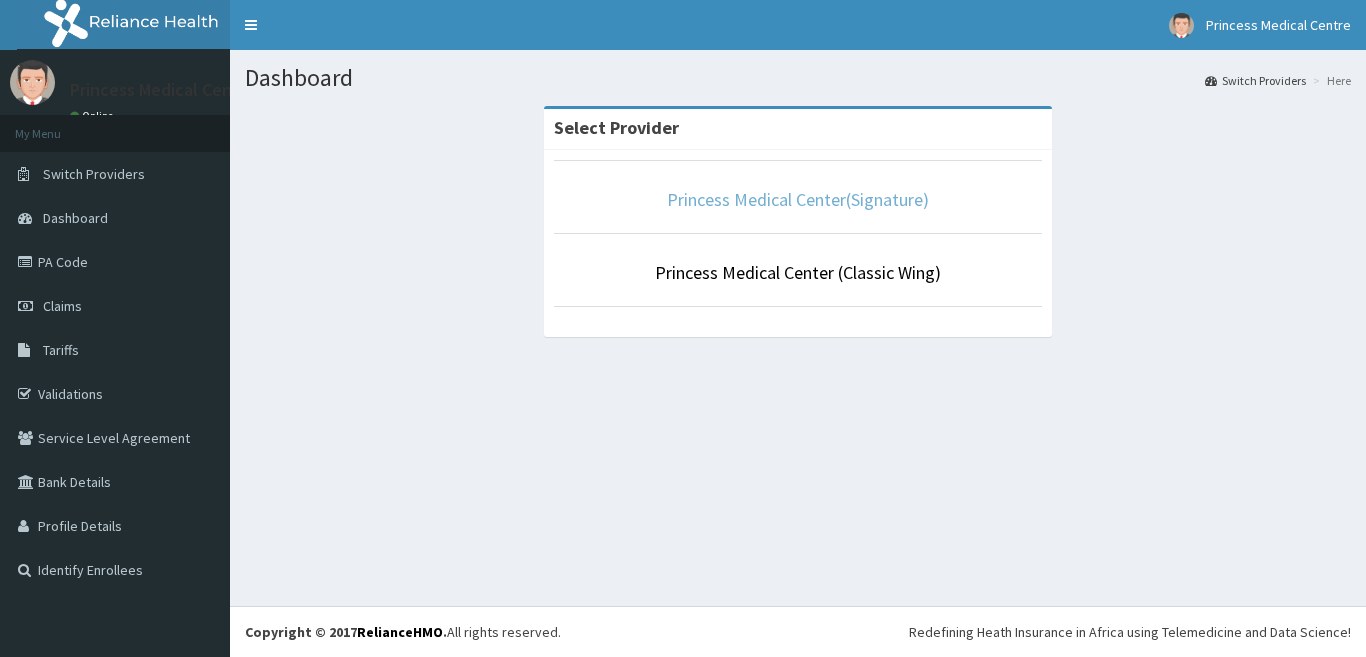 scroll, scrollTop: 0, scrollLeft: 0, axis: both 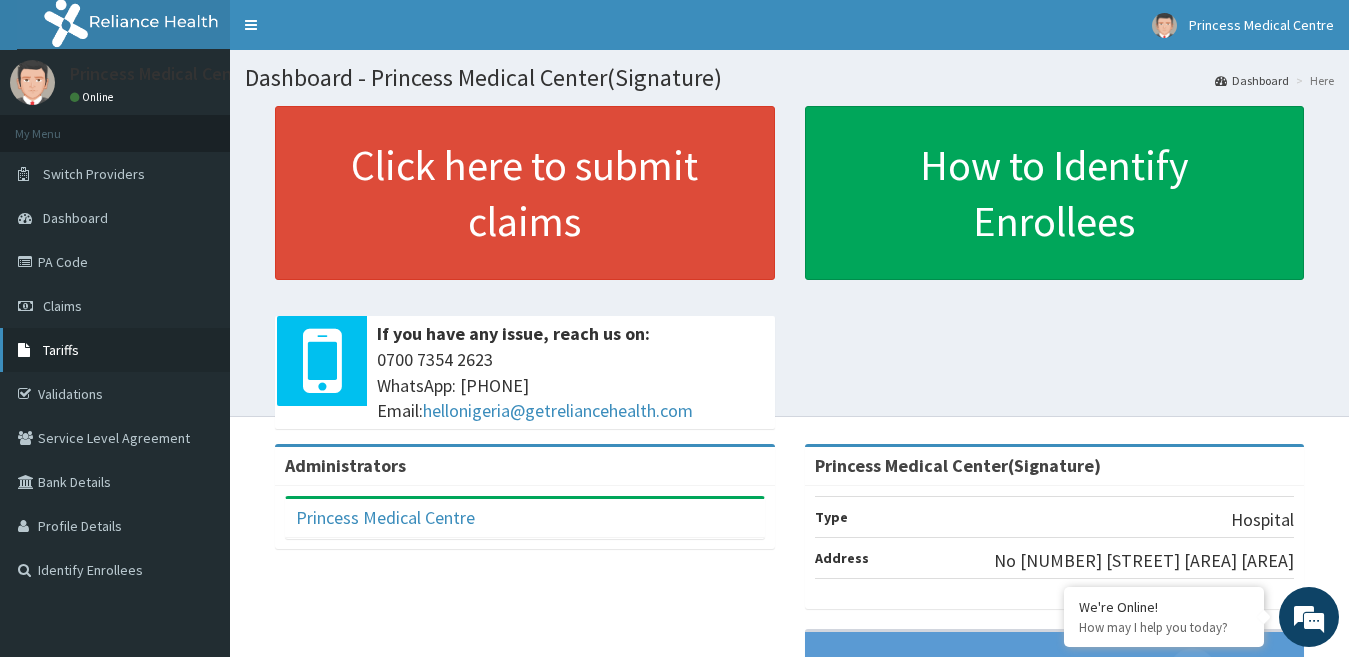 click on "Tariffs" at bounding box center (61, 350) 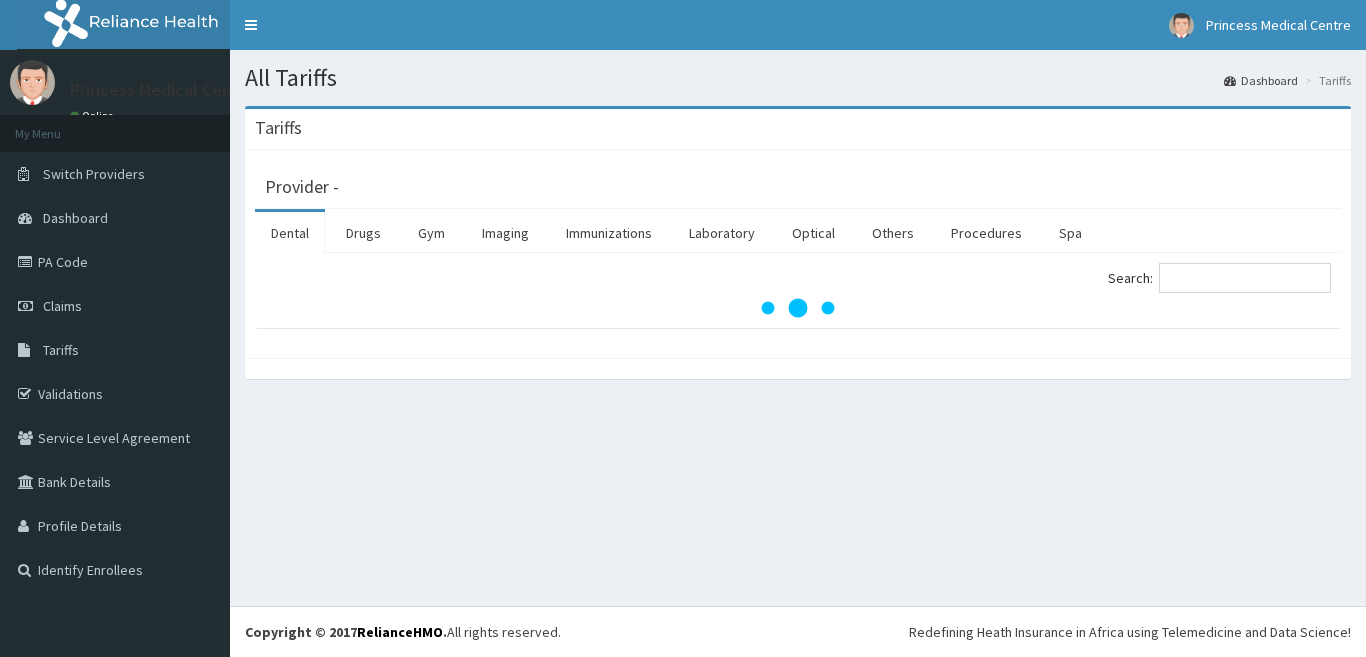 scroll, scrollTop: 0, scrollLeft: 0, axis: both 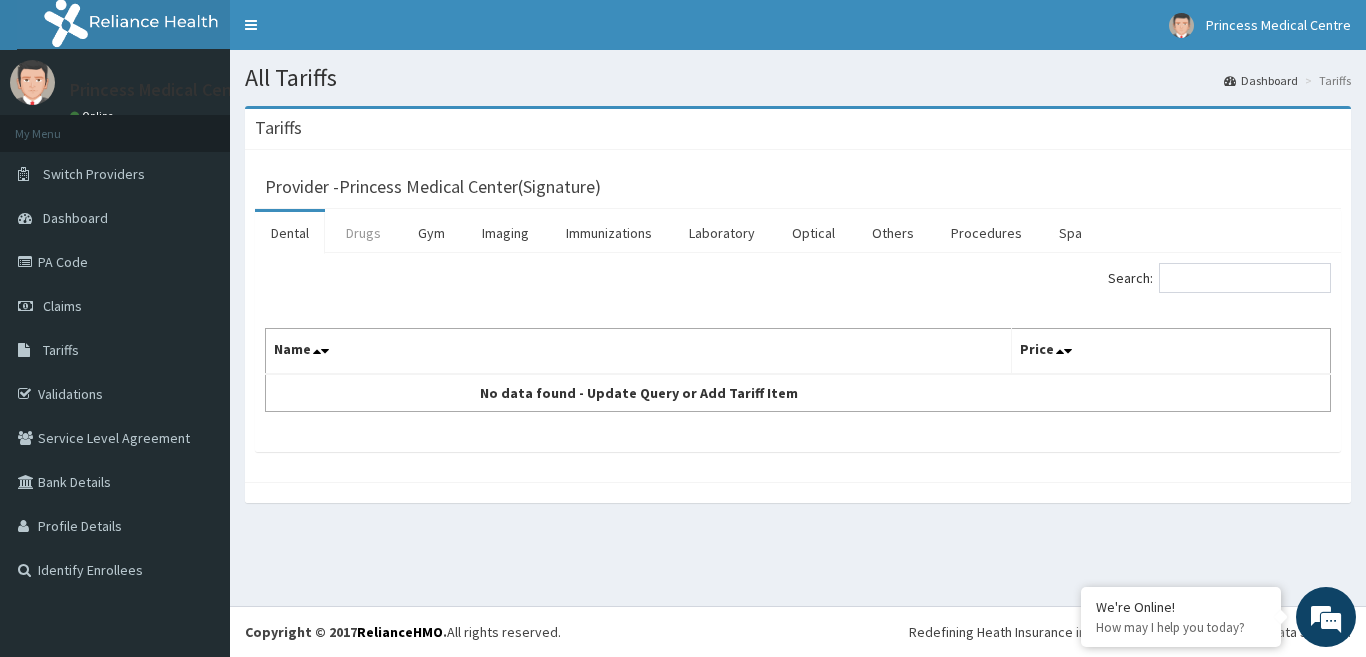 click on "Drugs" at bounding box center (363, 233) 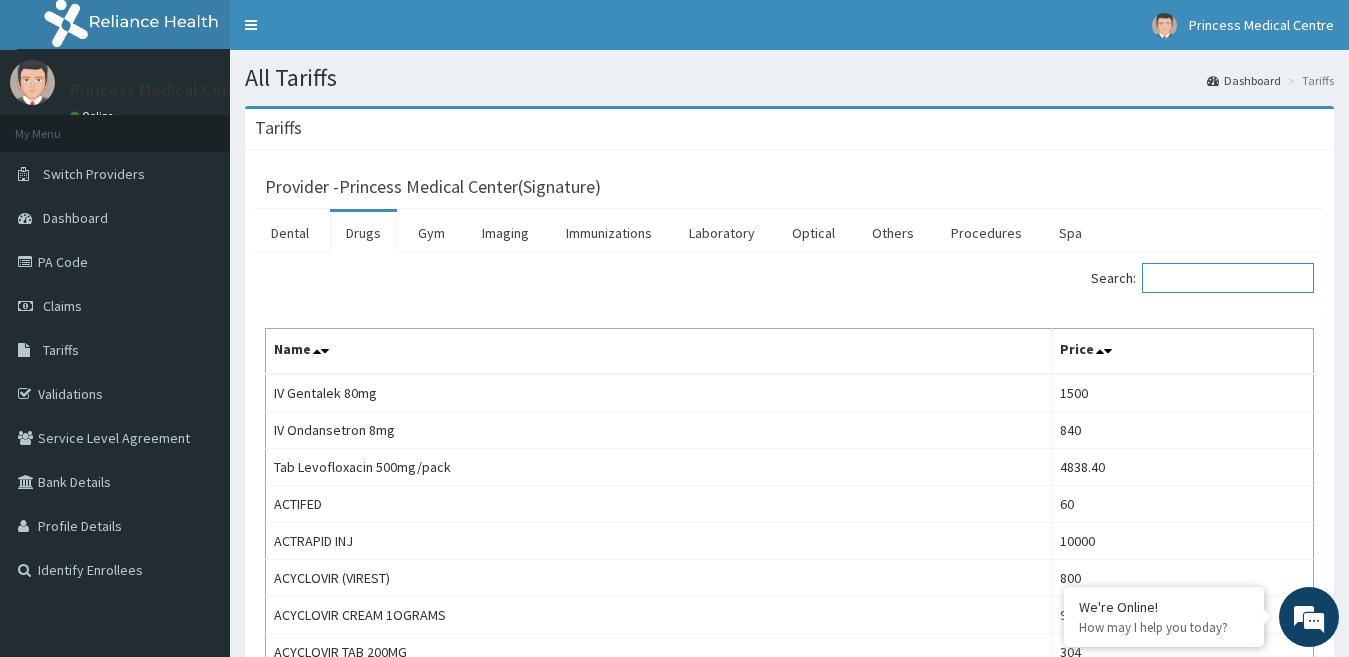 scroll, scrollTop: 0, scrollLeft: 0, axis: both 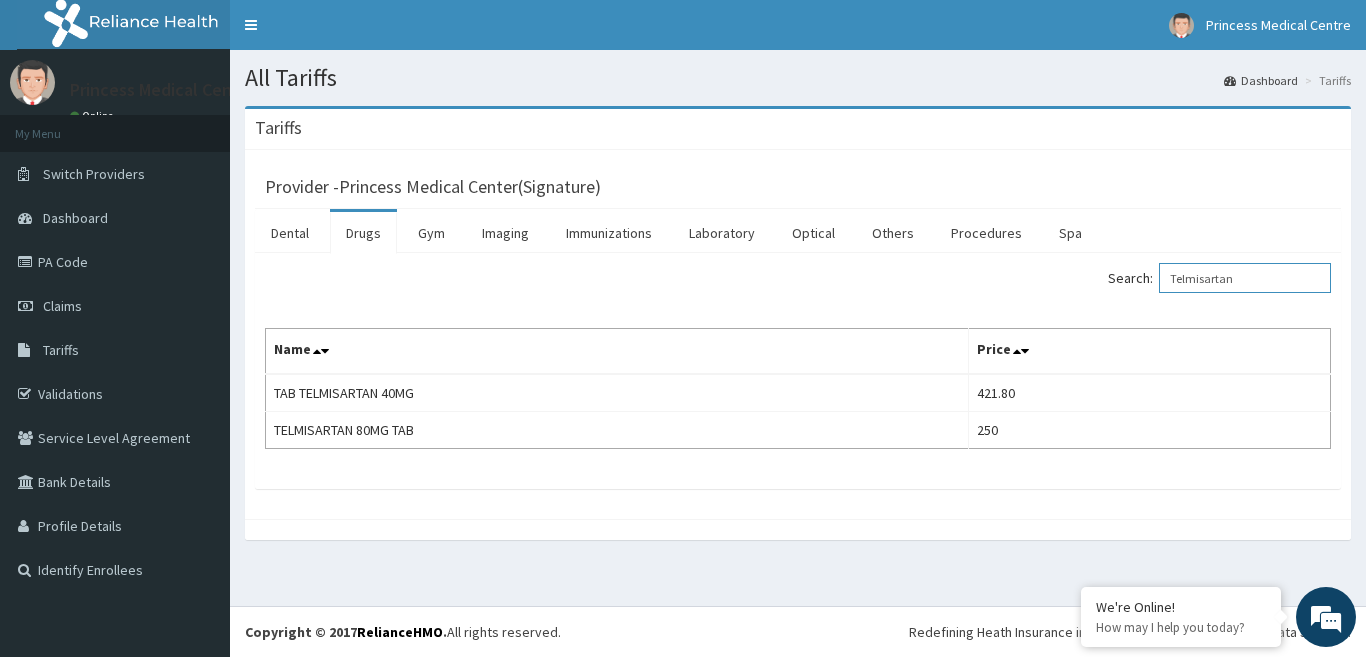 drag, startPoint x: 1249, startPoint y: 280, endPoint x: 1172, endPoint y: 280, distance: 77 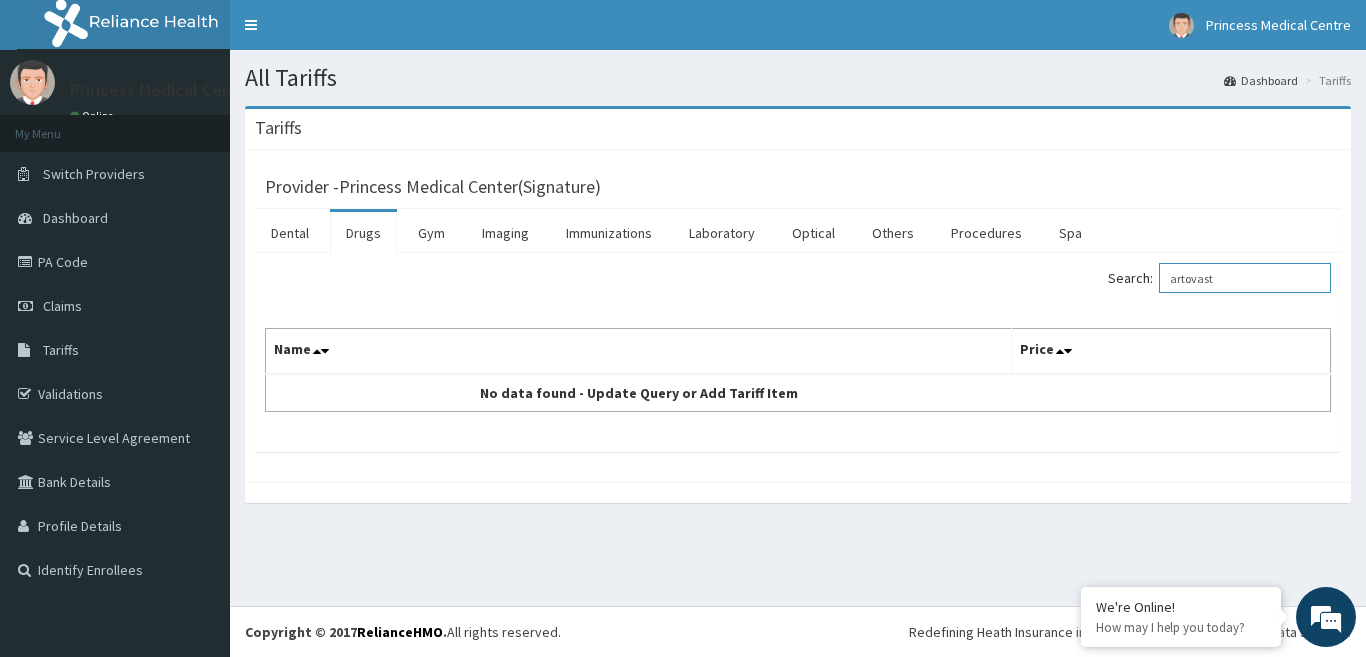 click on "artovast" at bounding box center [1245, 278] 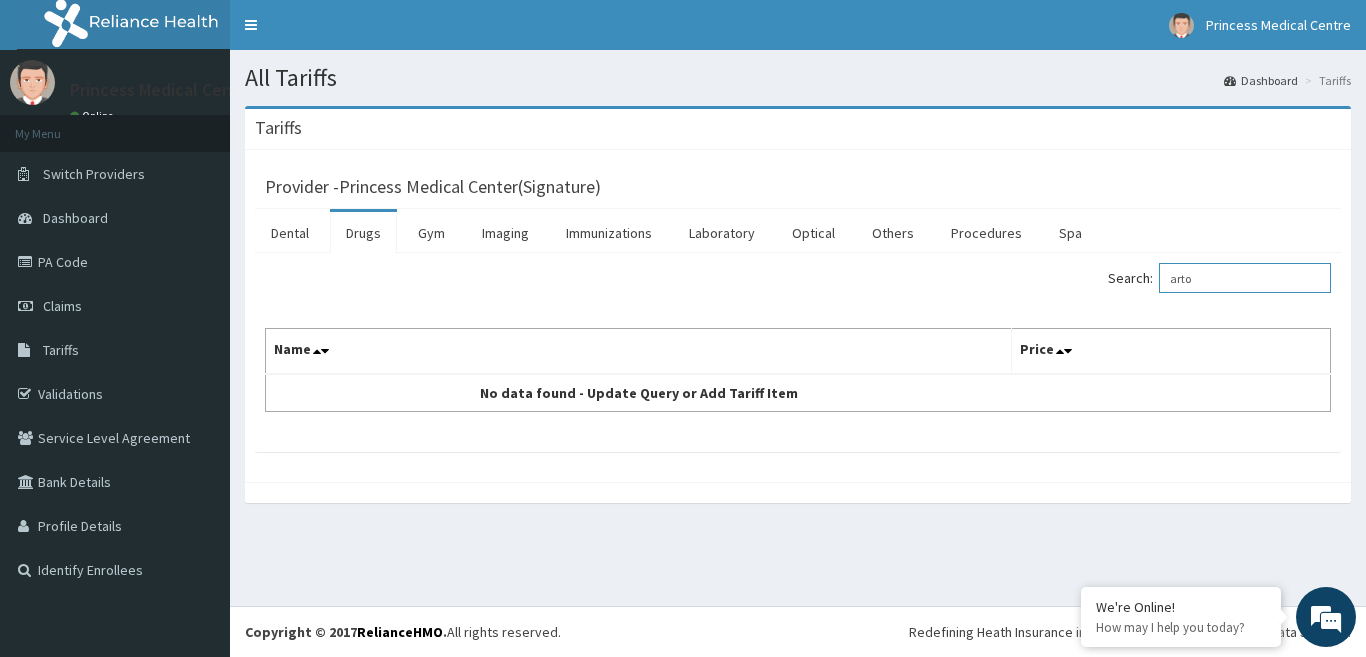 type on "art" 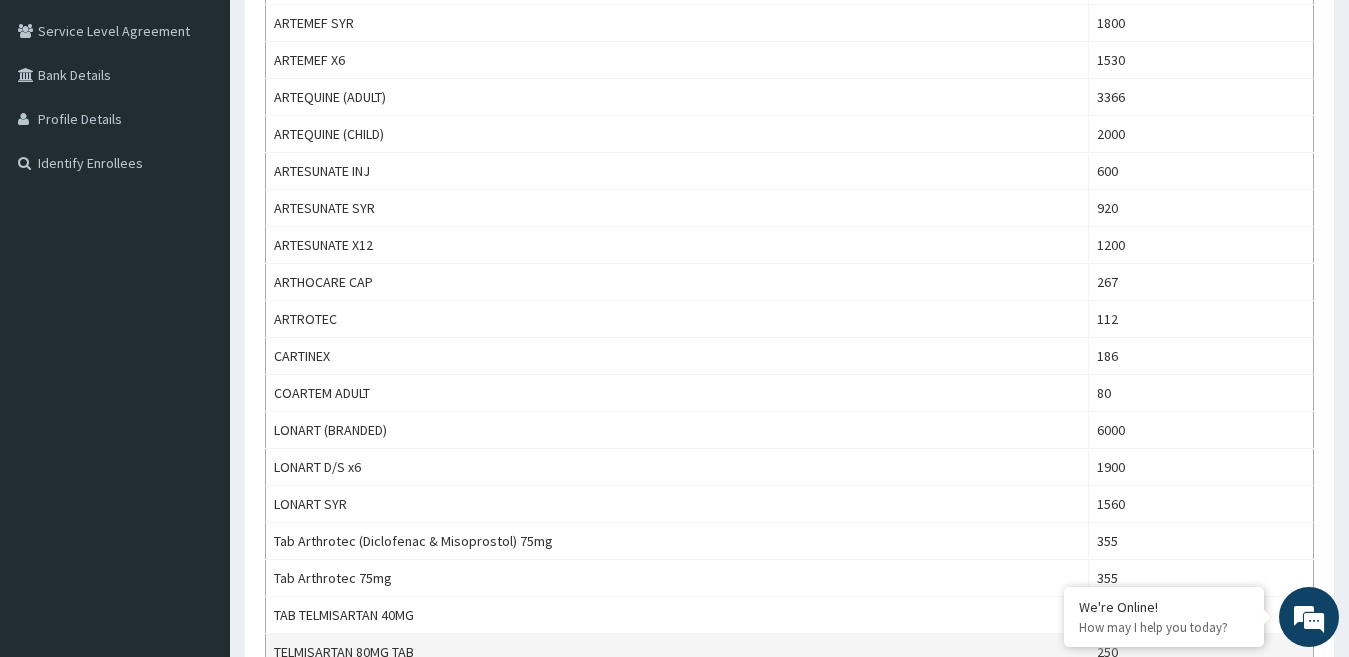 scroll, scrollTop: 98, scrollLeft: 0, axis: vertical 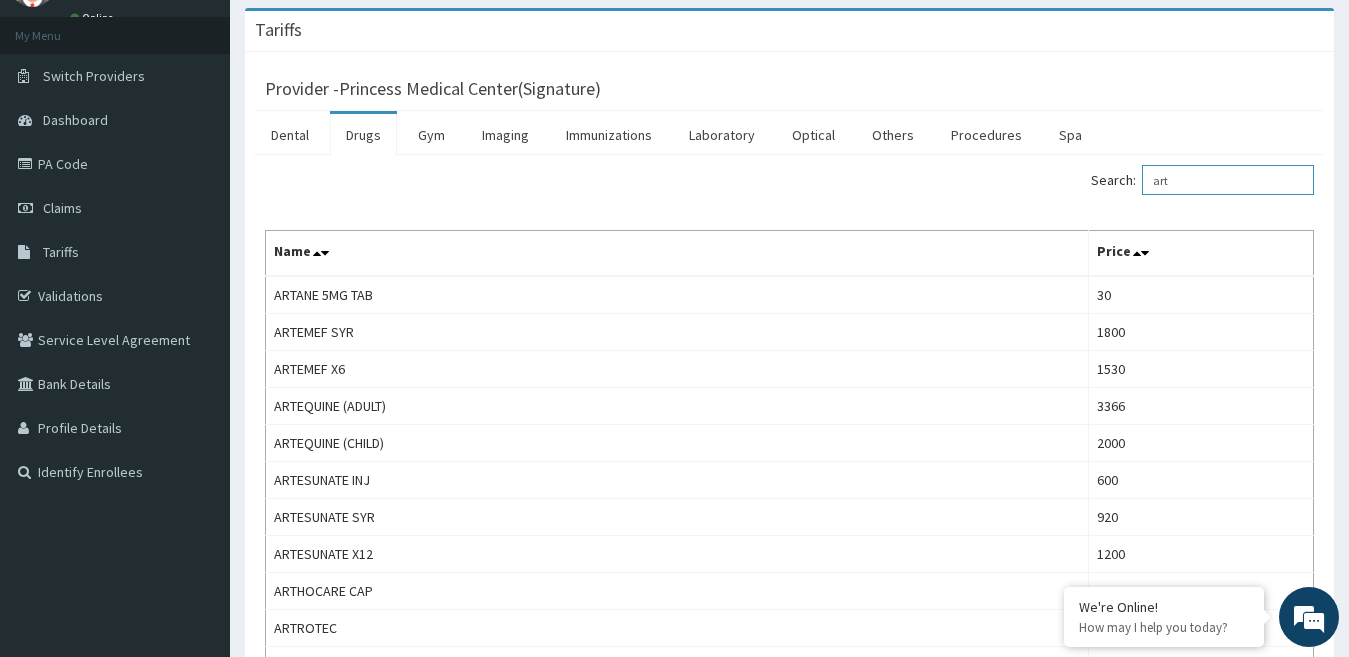 drag, startPoint x: 1244, startPoint y: 178, endPoint x: 1079, endPoint y: 185, distance: 165.14842 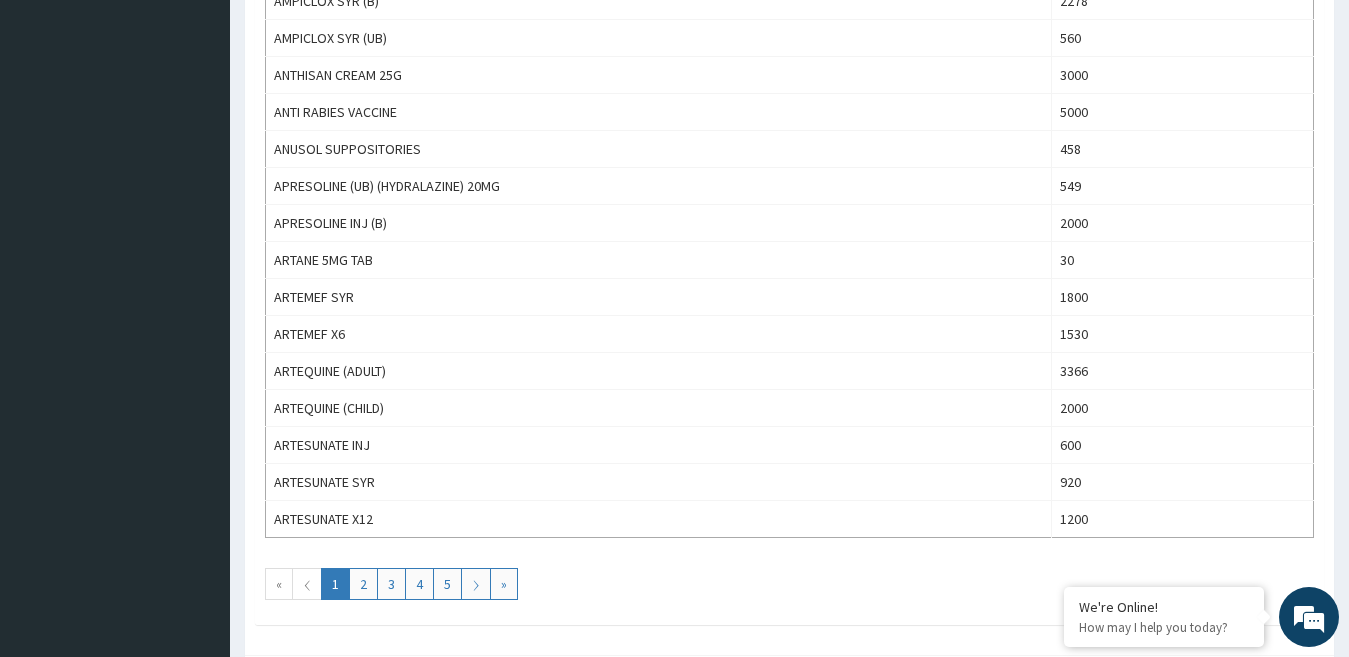scroll, scrollTop: 1700, scrollLeft: 0, axis: vertical 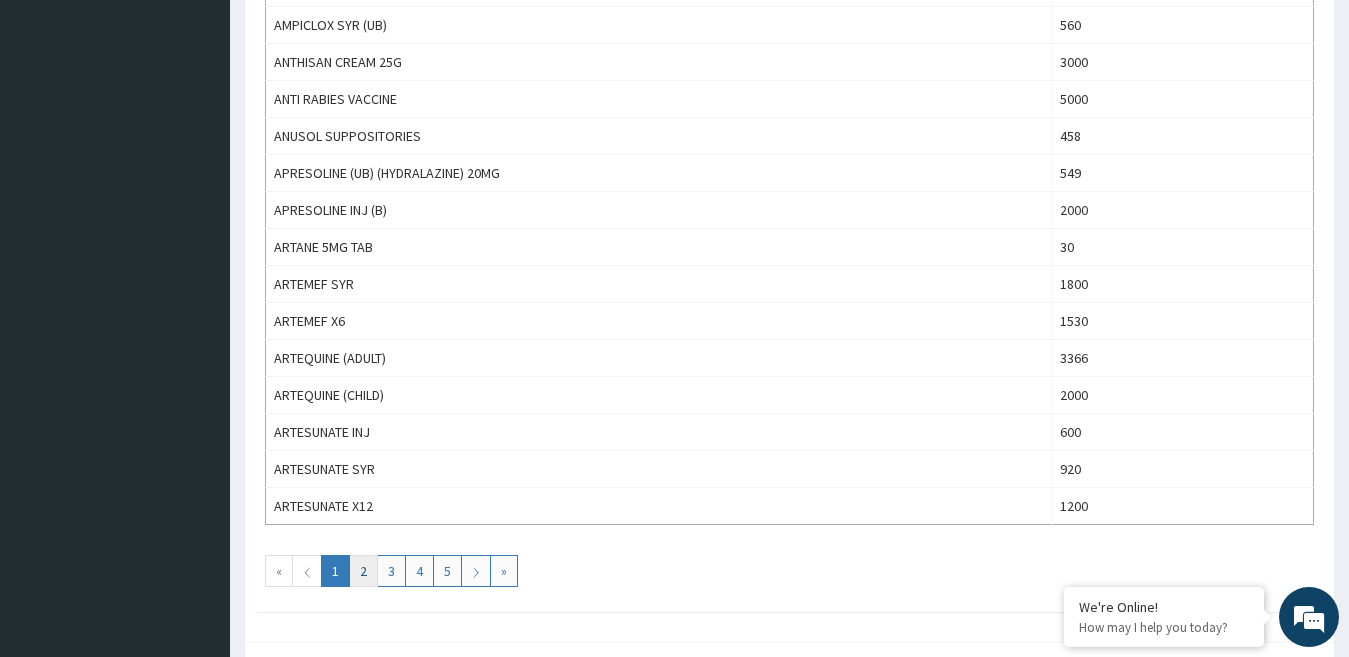 click on "2" at bounding box center (363, 571) 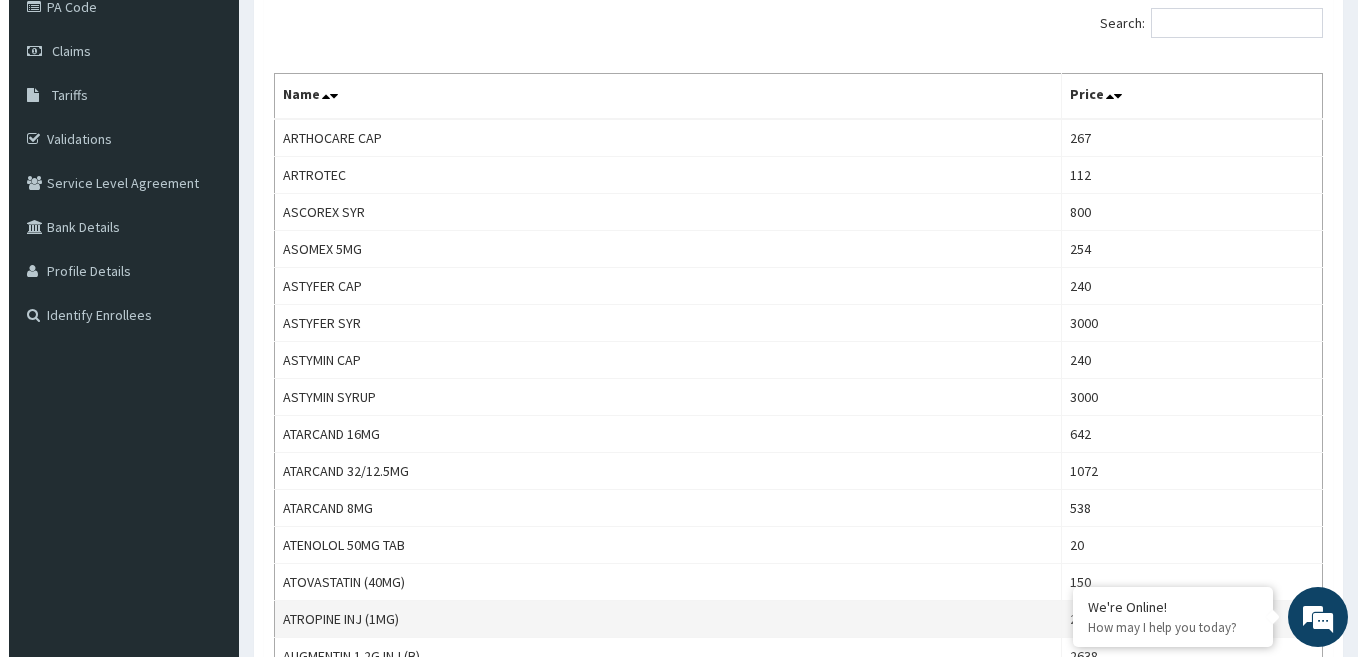 scroll, scrollTop: 0, scrollLeft: 0, axis: both 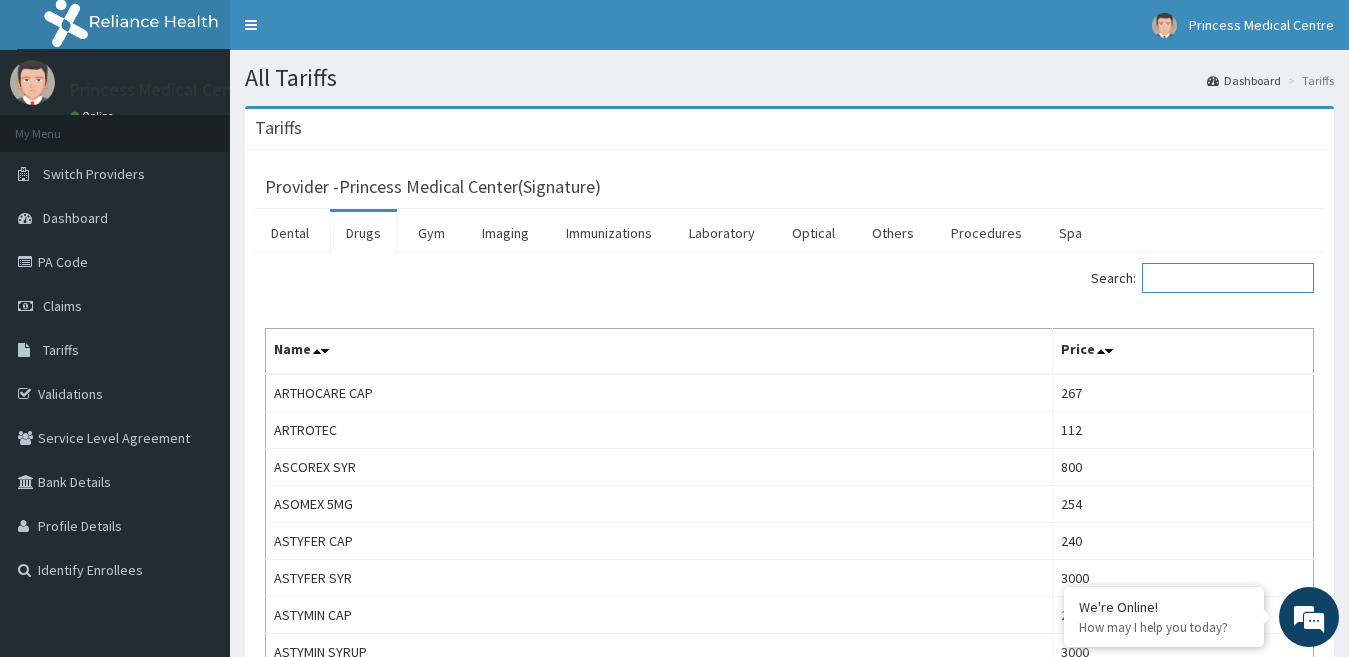 click on "Search:" at bounding box center (1228, 278) 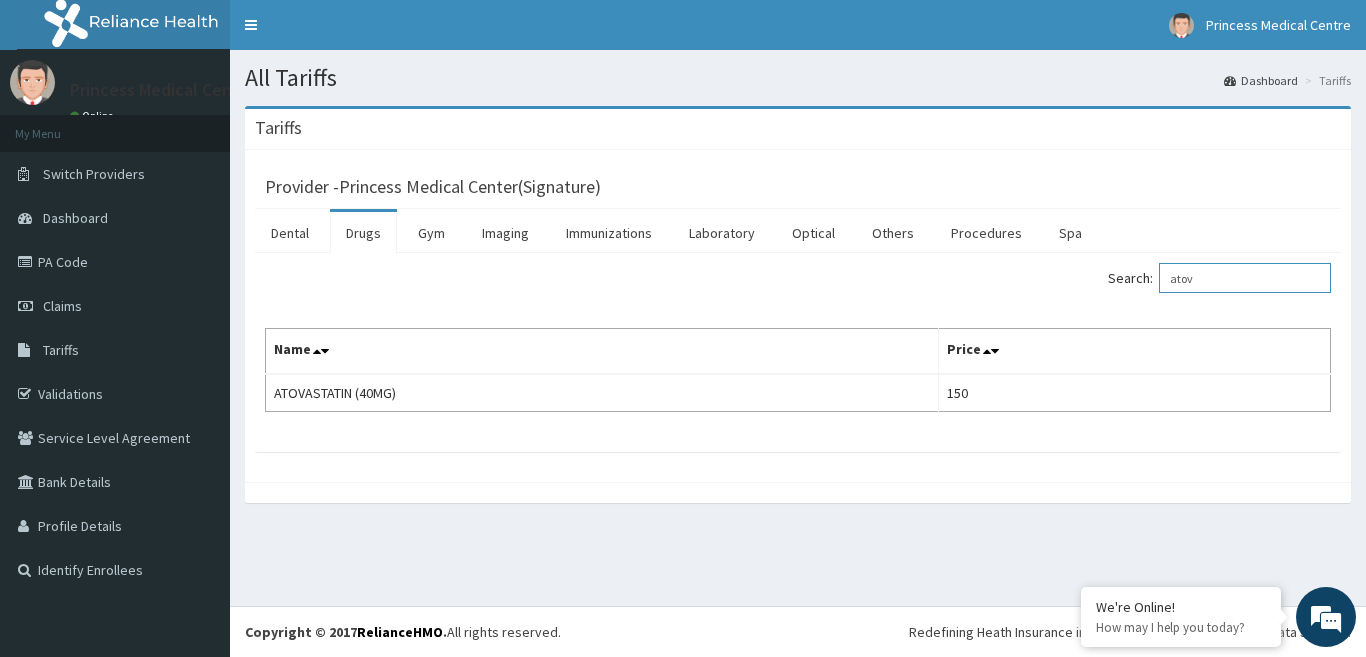 drag, startPoint x: 1244, startPoint y: 268, endPoint x: 1142, endPoint y: 281, distance: 102.825096 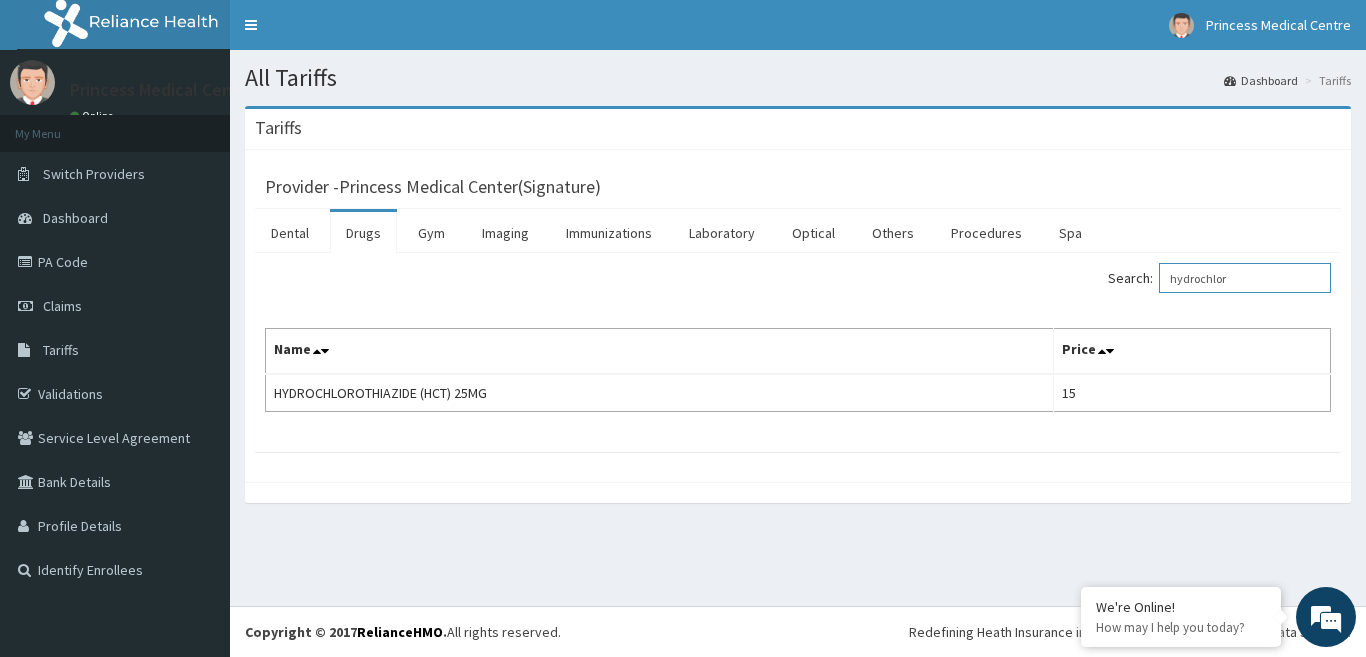 type on "hydrochlor" 